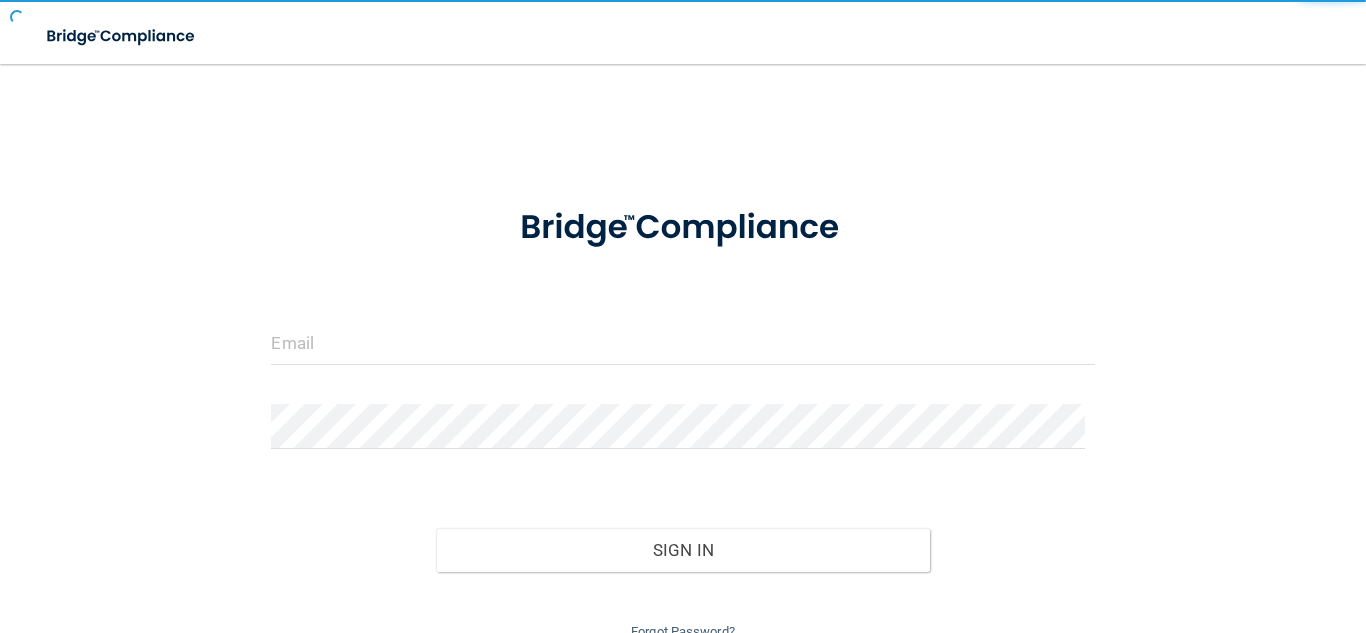 scroll, scrollTop: 0, scrollLeft: 0, axis: both 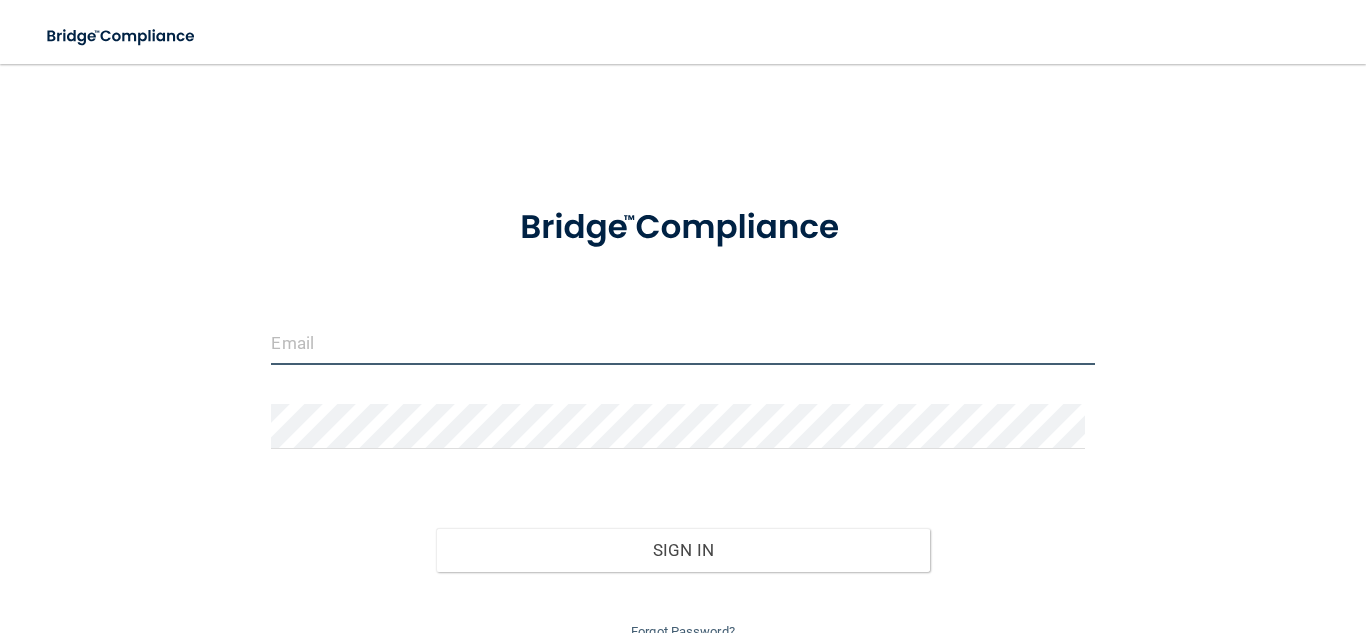 click at bounding box center (682, 342) 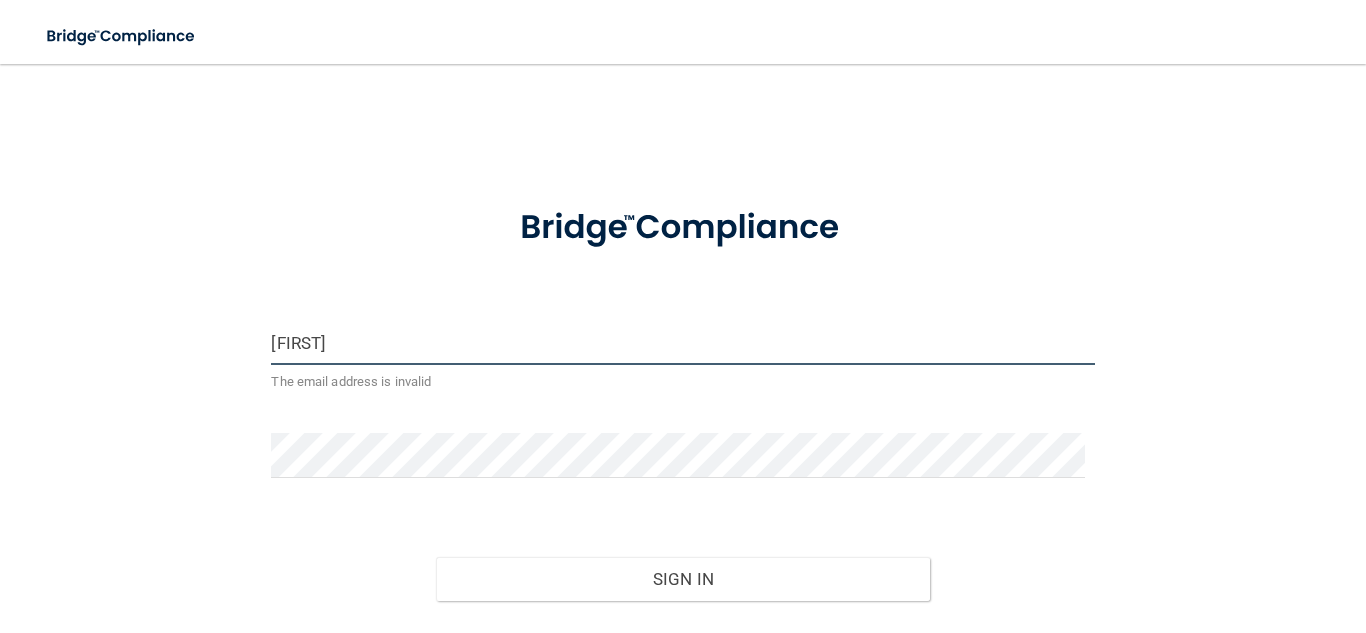 type on "[EMAIL]" 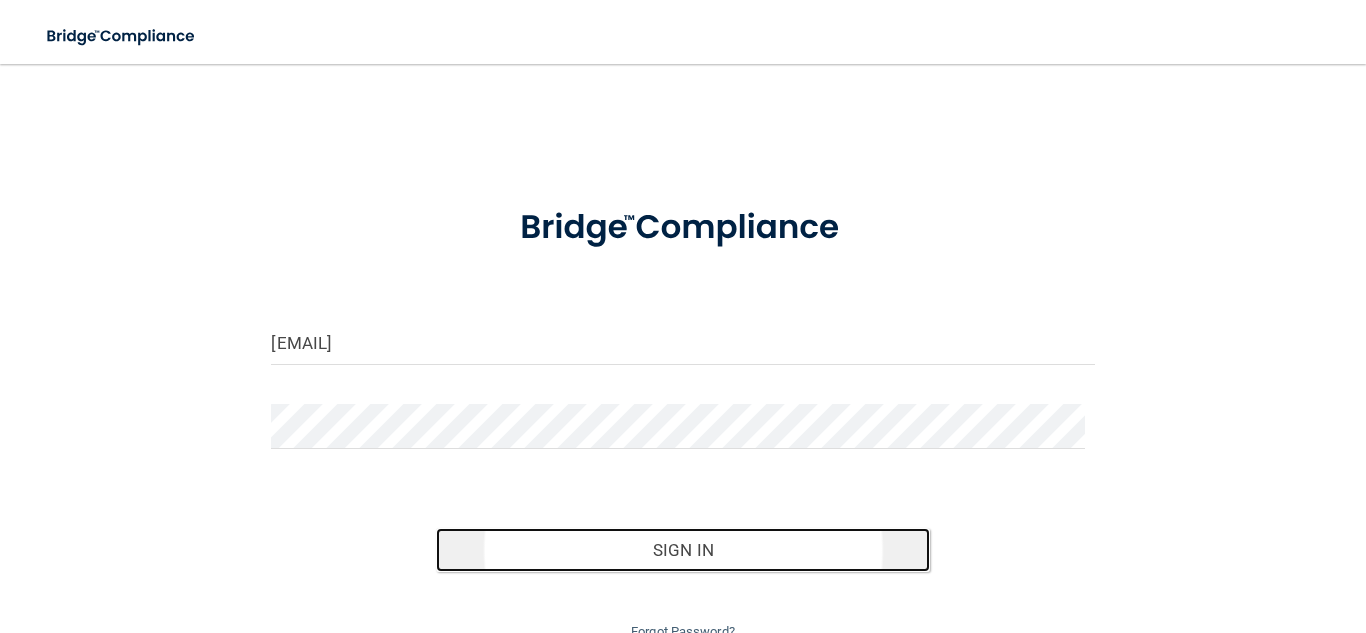 click on "Sign In" at bounding box center (683, 550) 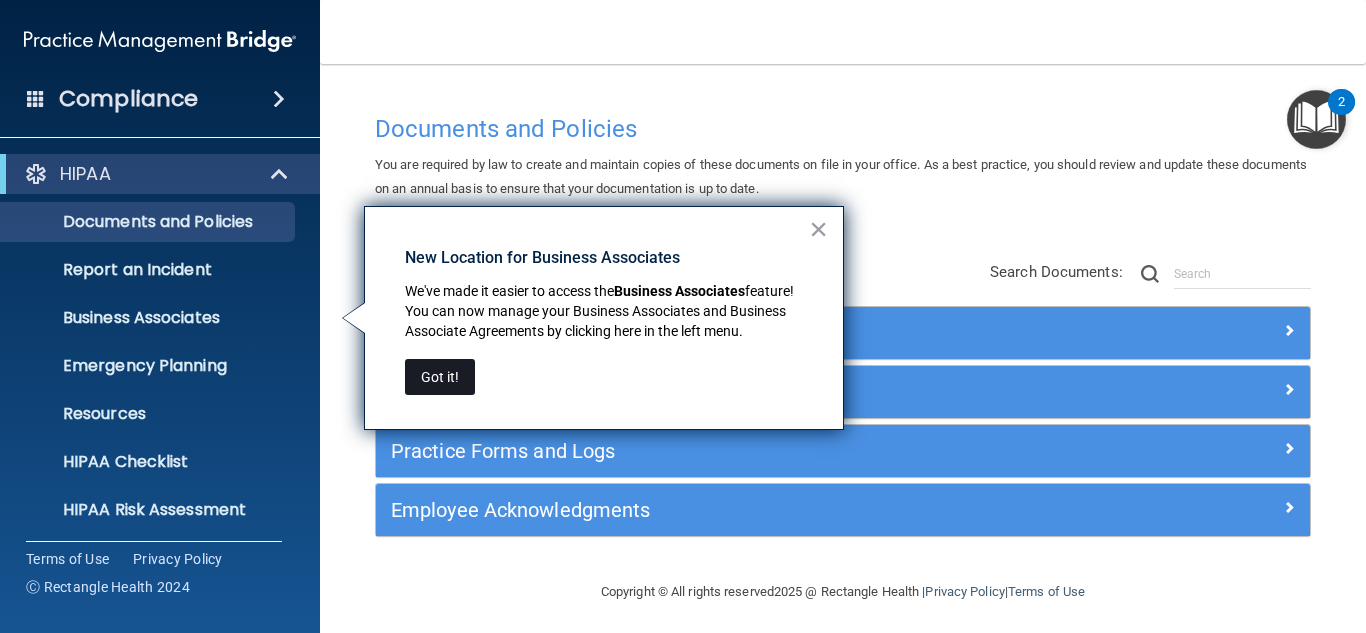 click on "Got it!" at bounding box center [440, 377] 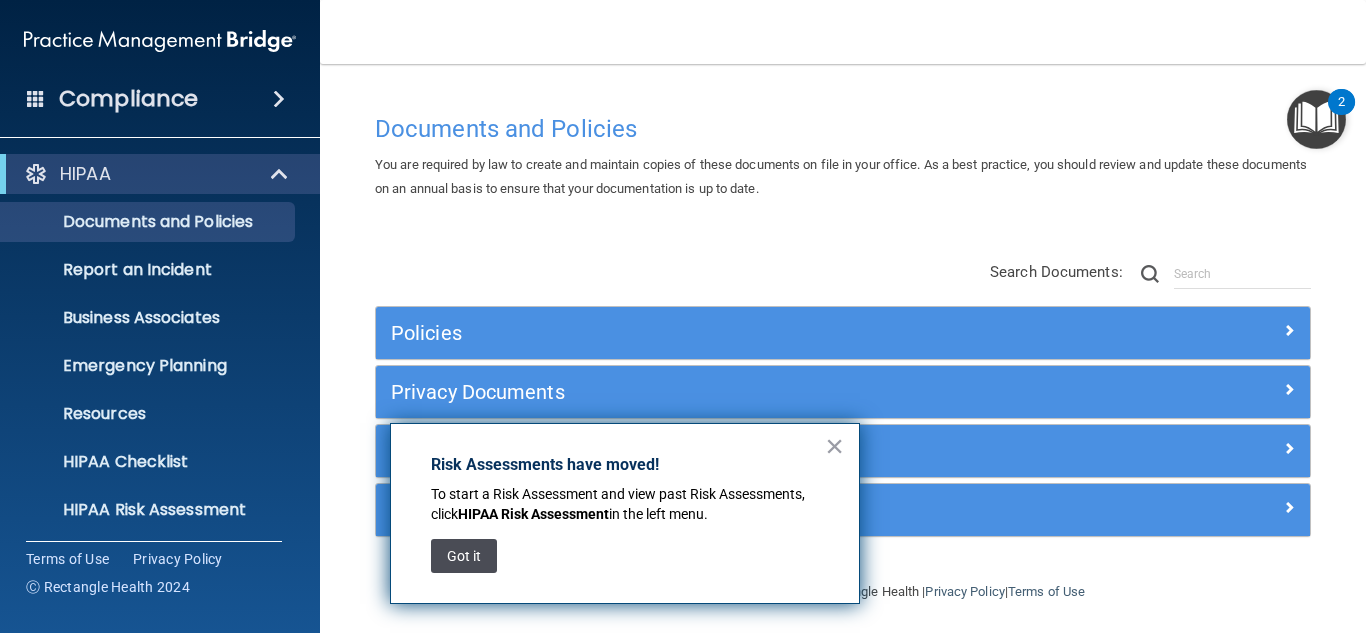 click on "Got it" at bounding box center (464, 556) 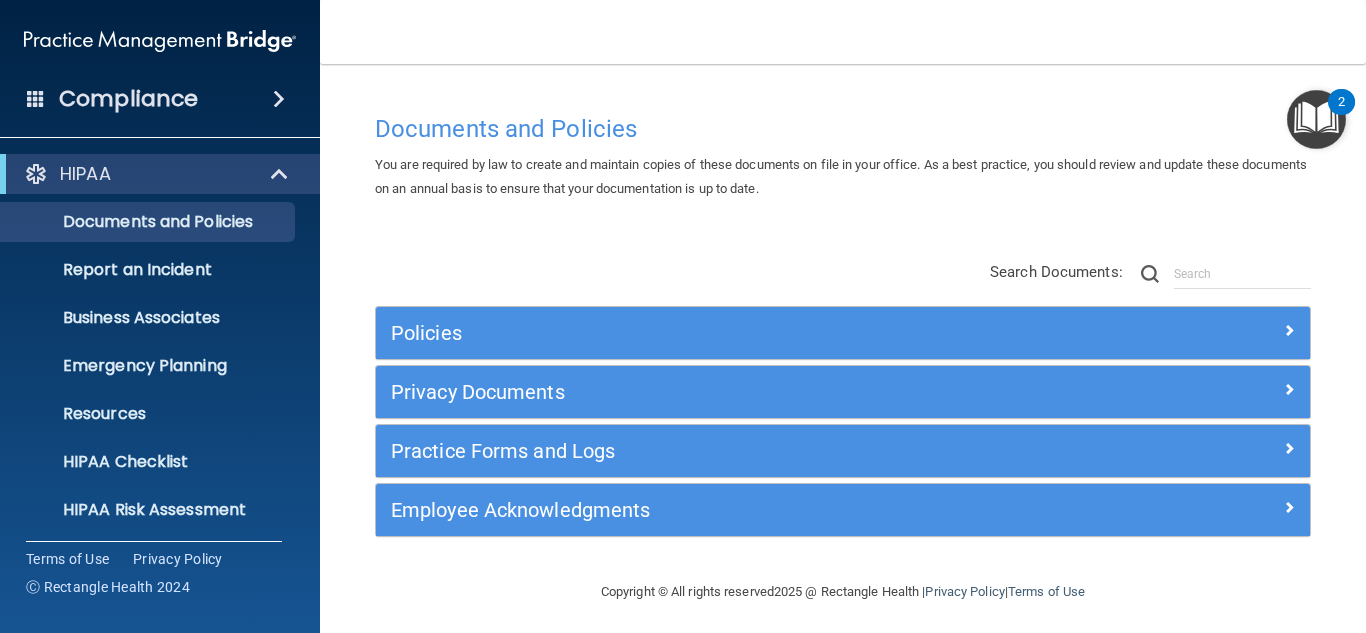 scroll, scrollTop: 7, scrollLeft: 0, axis: vertical 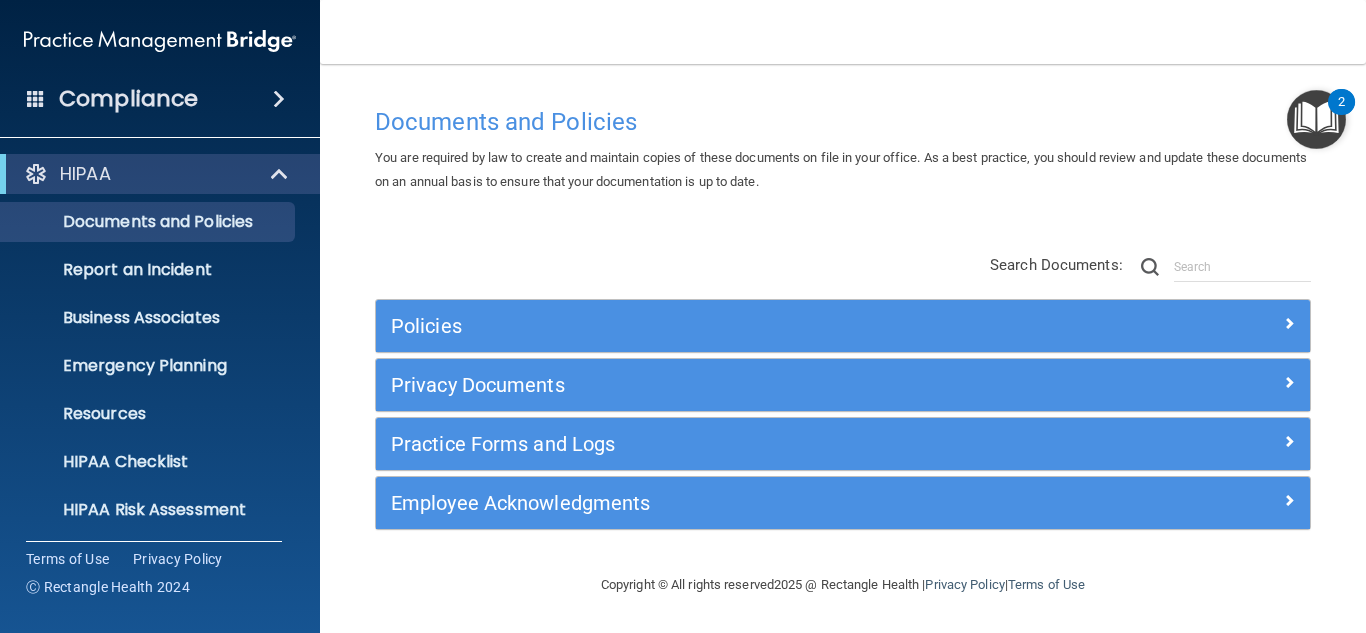 click at bounding box center (279, 99) 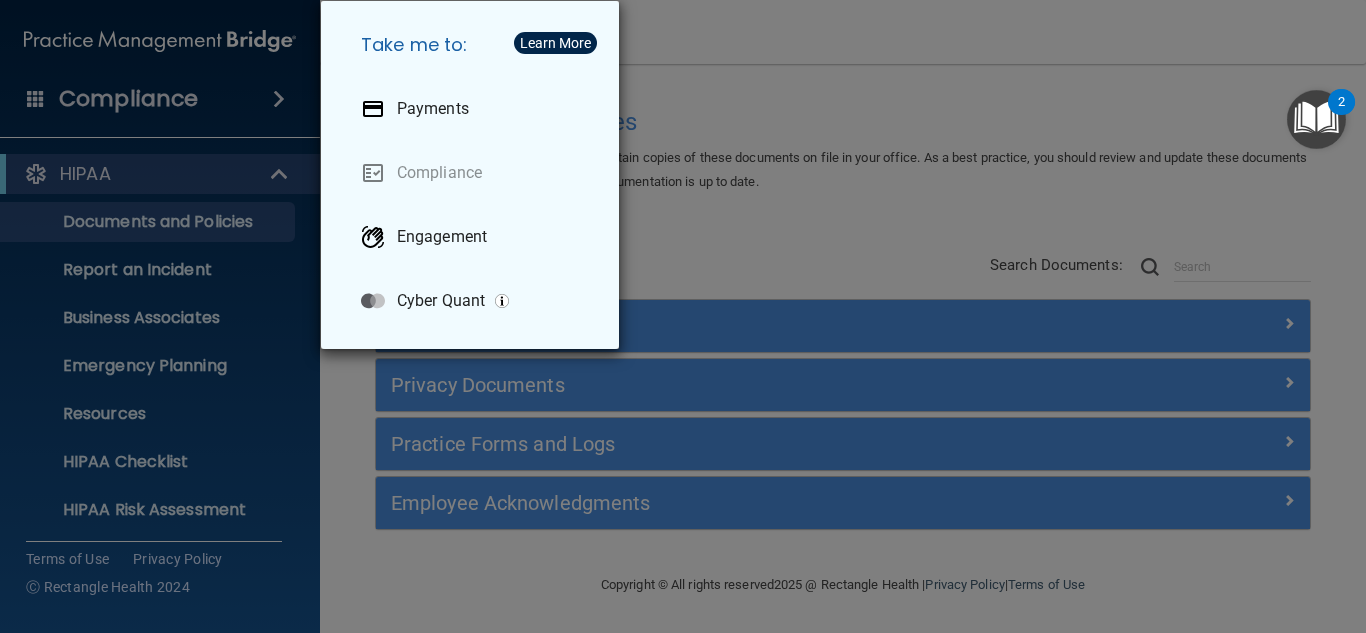 click on "Take me to:             Payments                   Compliance                     Engagement                     Cyber Quant" at bounding box center (683, 316) 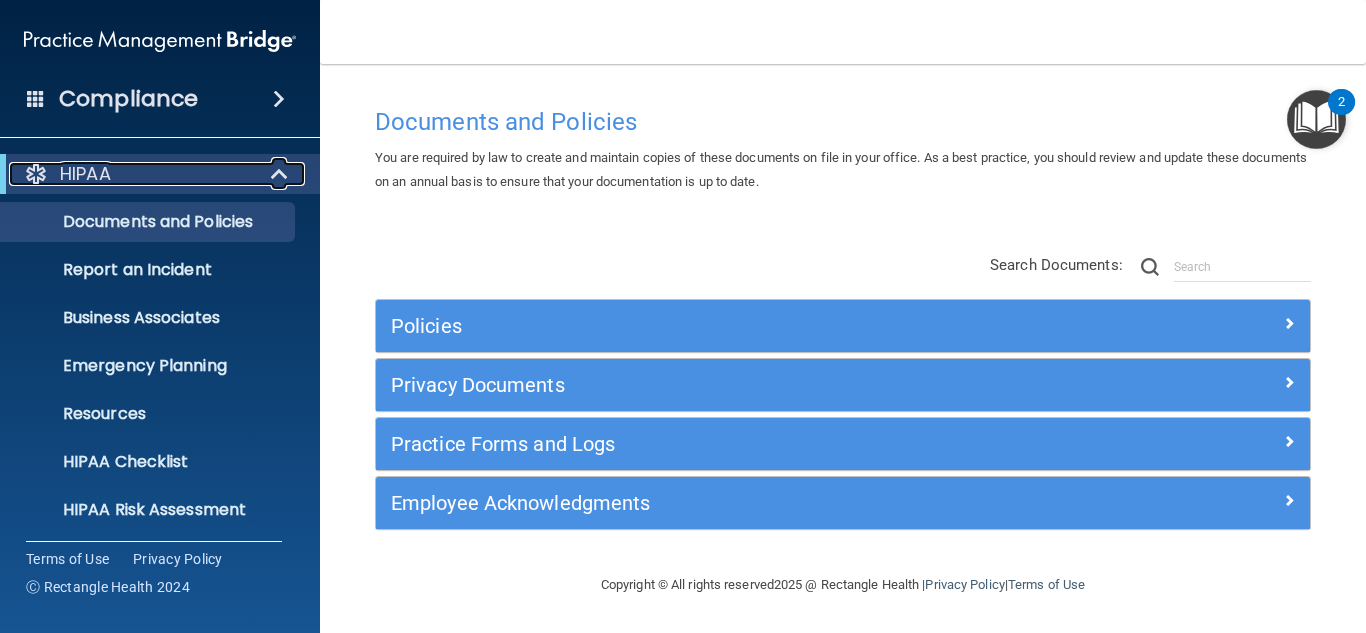 click at bounding box center (281, 174) 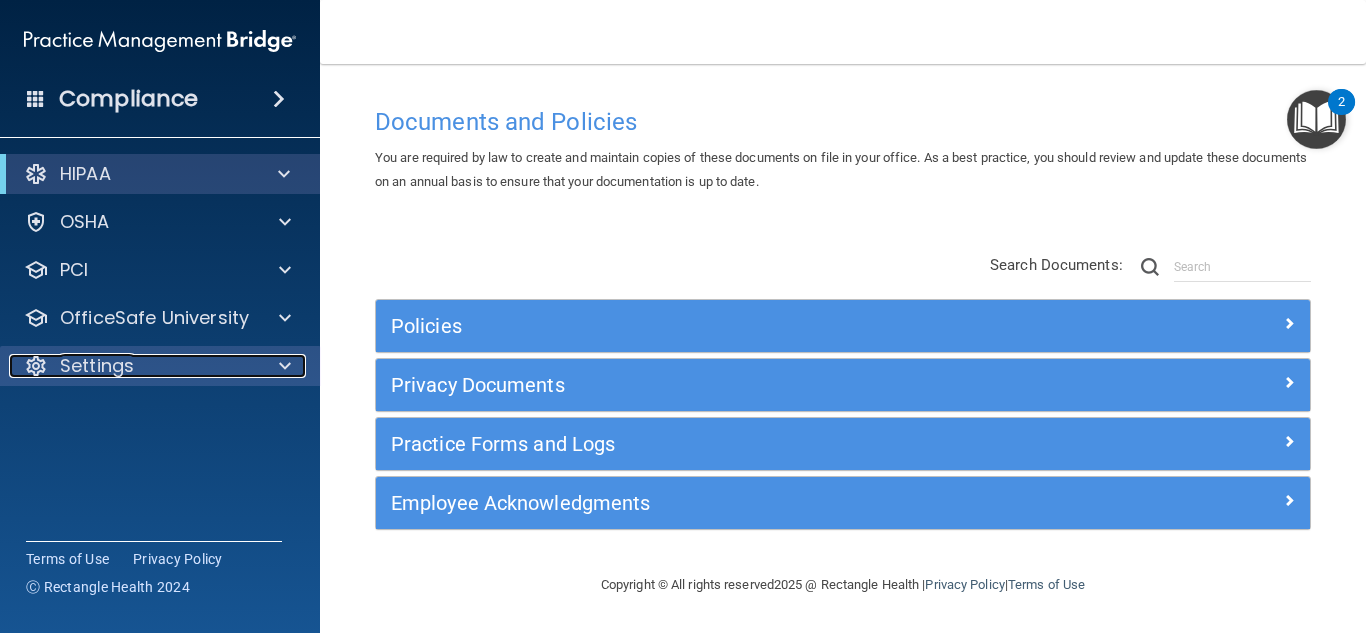 click on "Settings" at bounding box center (133, 366) 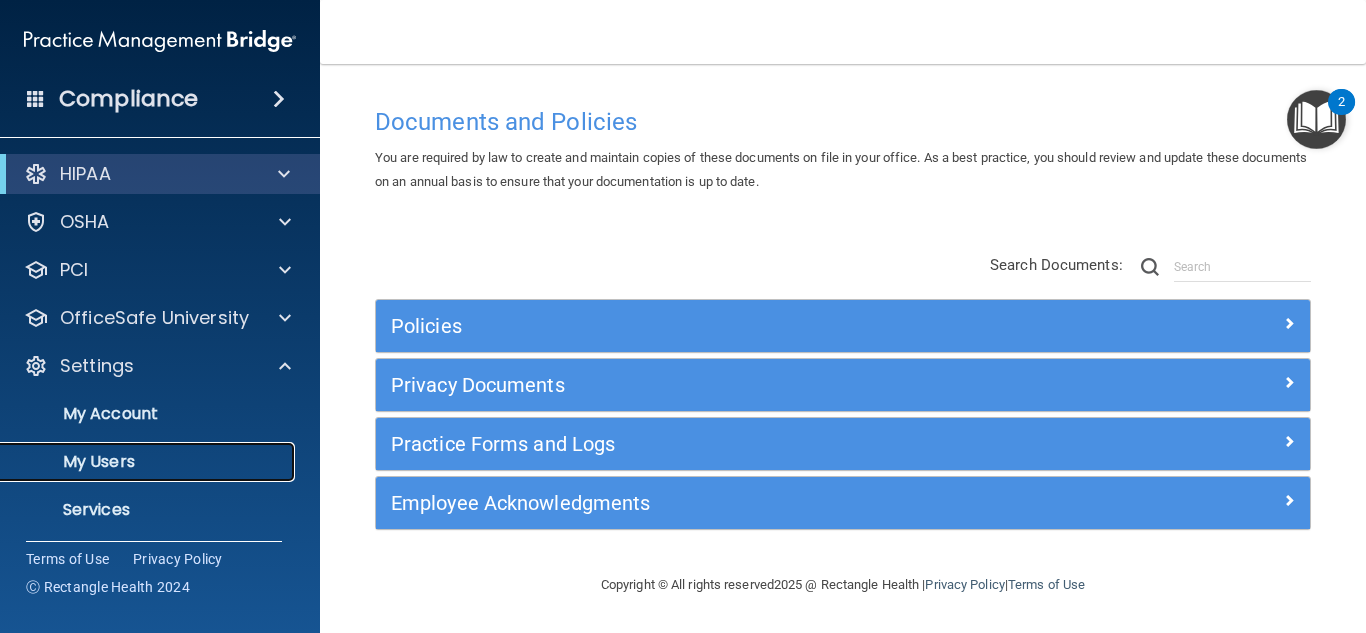 click on "My Users" at bounding box center [149, 462] 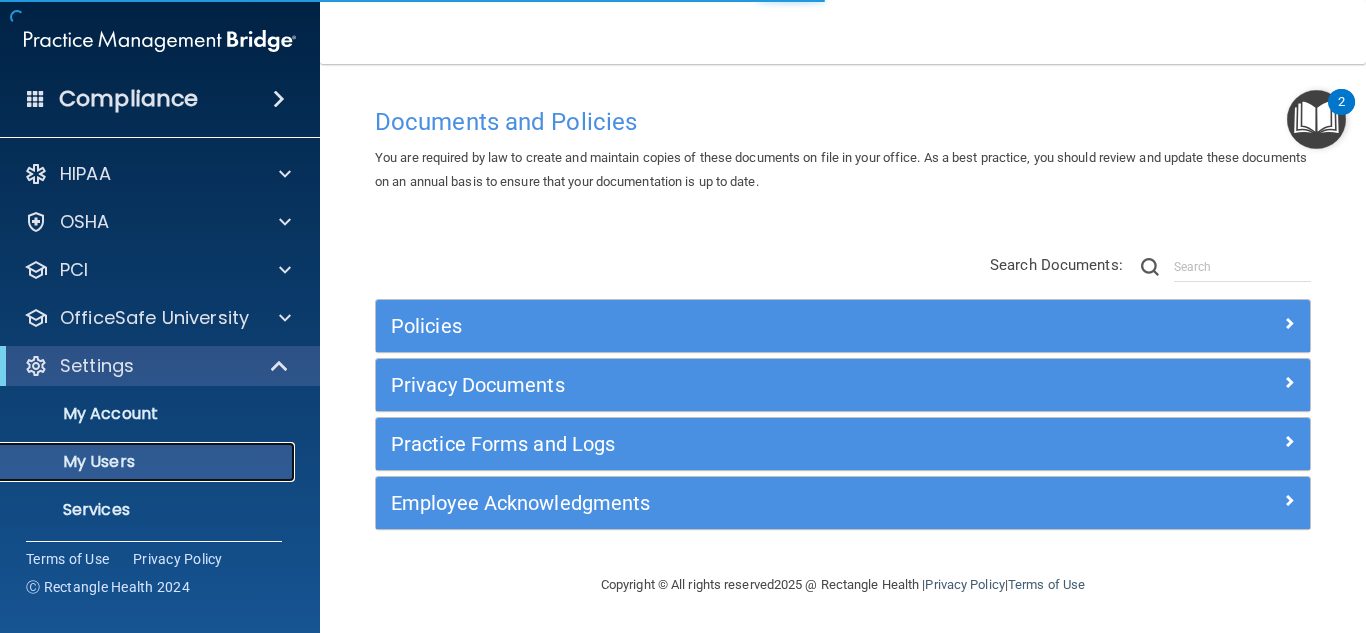 select on "20" 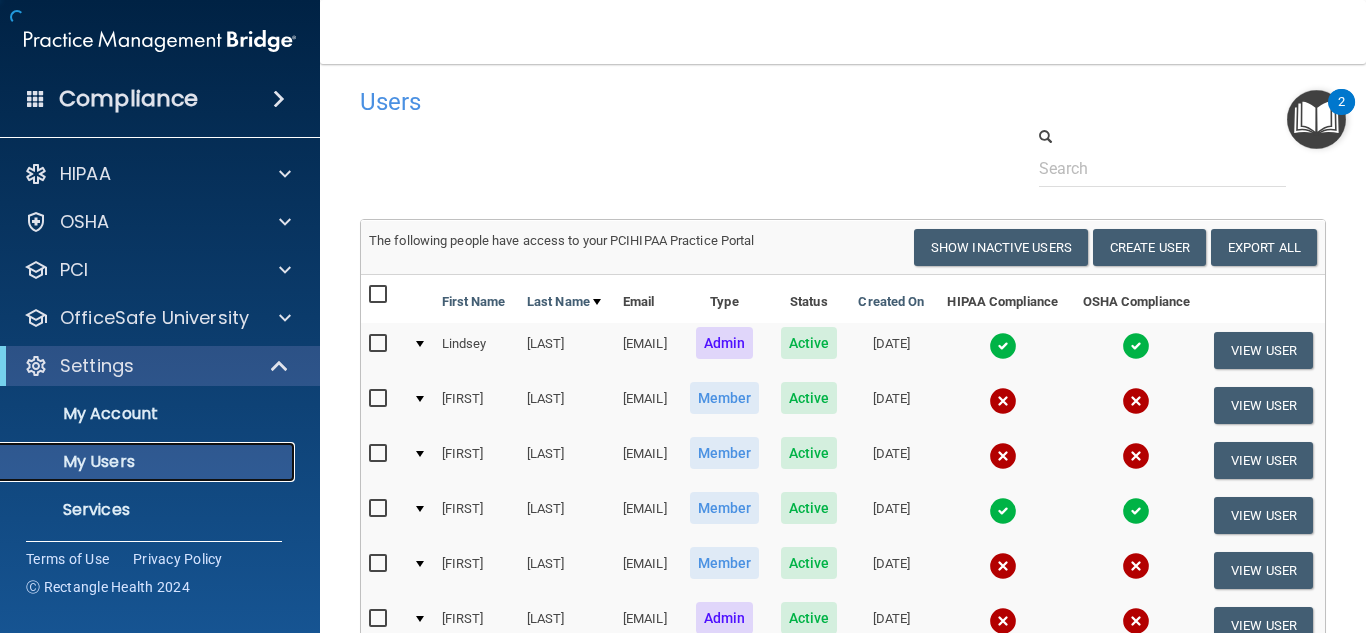 scroll, scrollTop: 568, scrollLeft: 0, axis: vertical 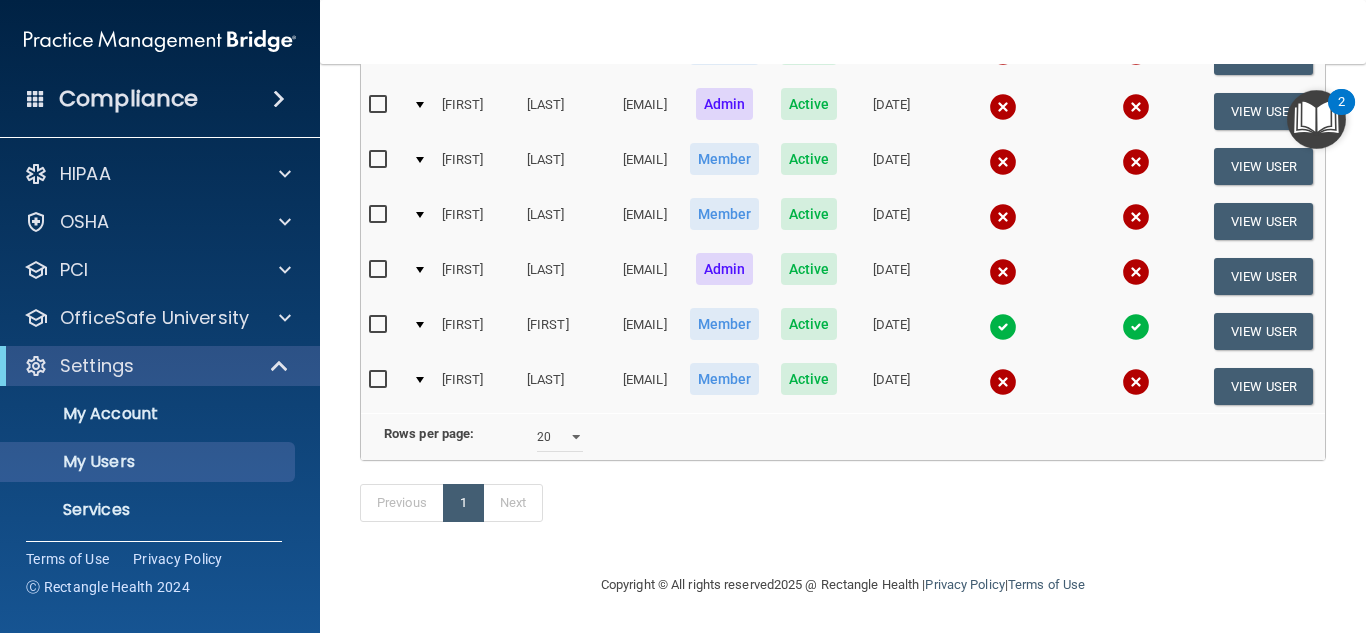 click at bounding box center [380, 270] 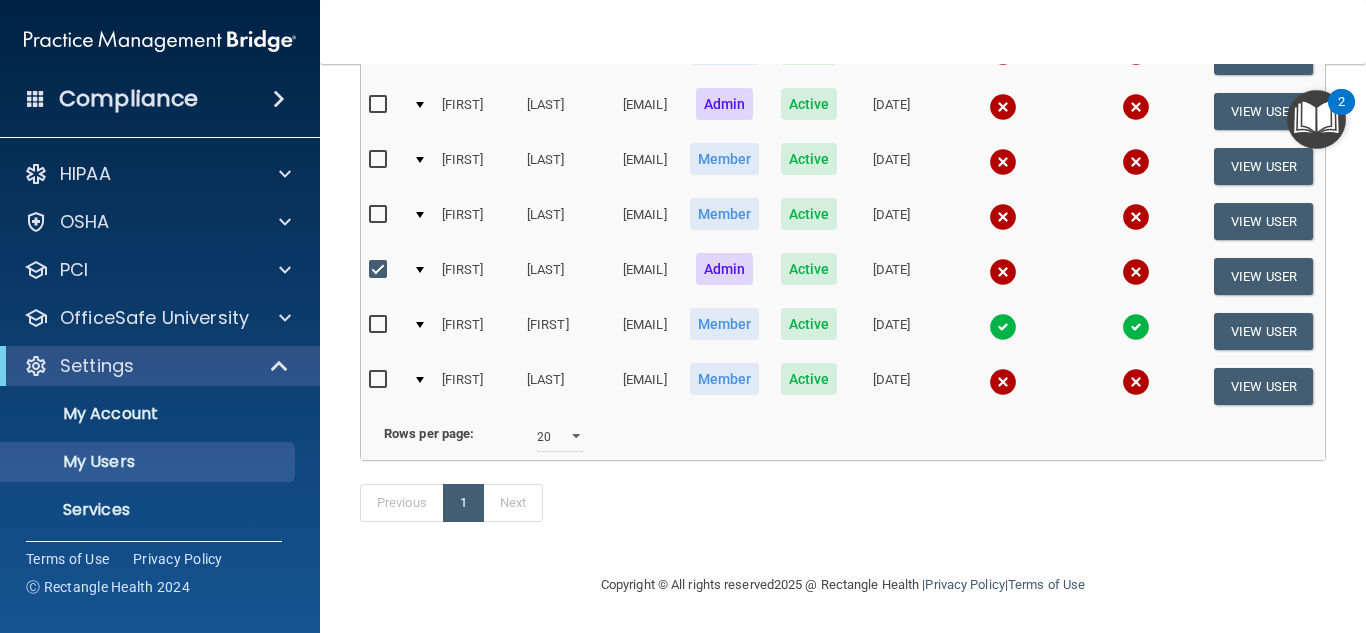 scroll, scrollTop: 570, scrollLeft: 0, axis: vertical 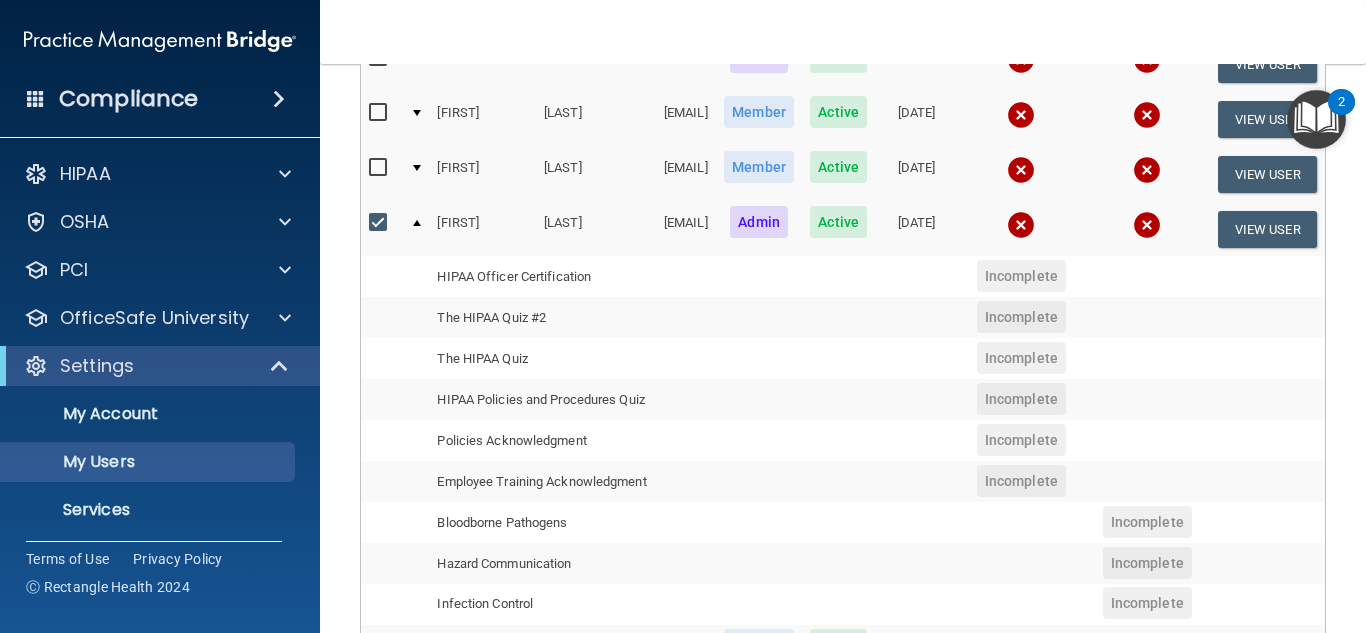 click at bounding box center (1147, 358) 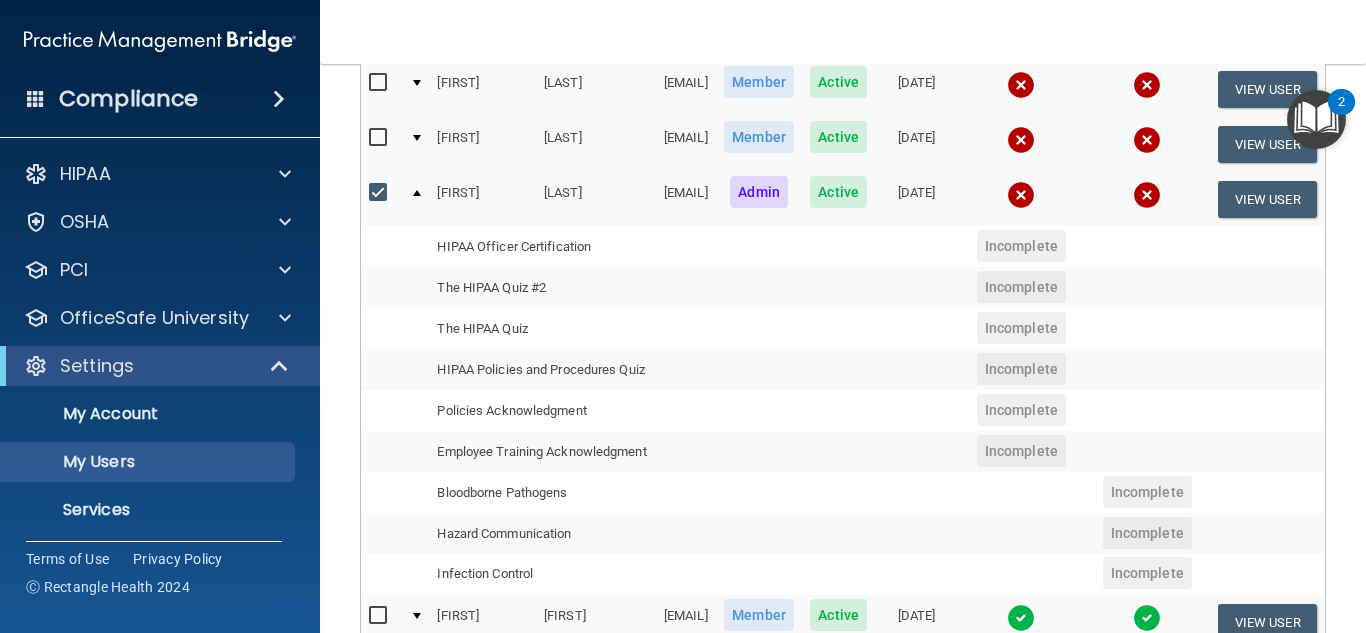 scroll, scrollTop: 570, scrollLeft: 0, axis: vertical 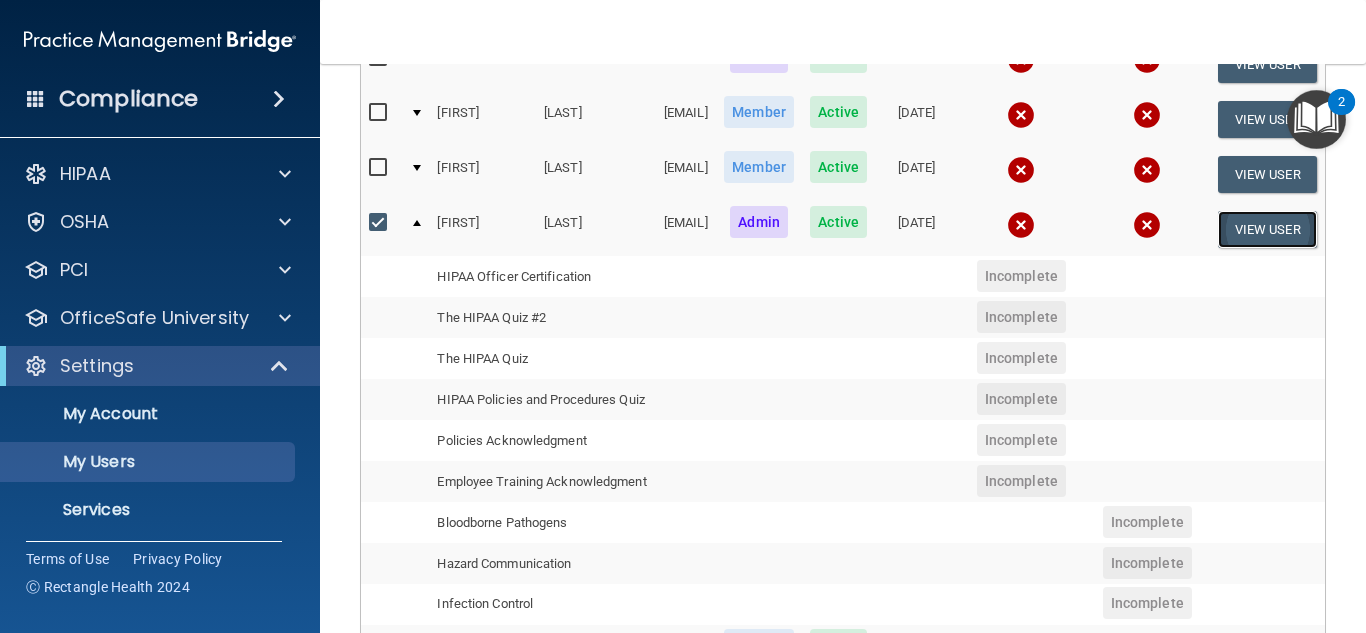 click on "View User" at bounding box center (1267, 229) 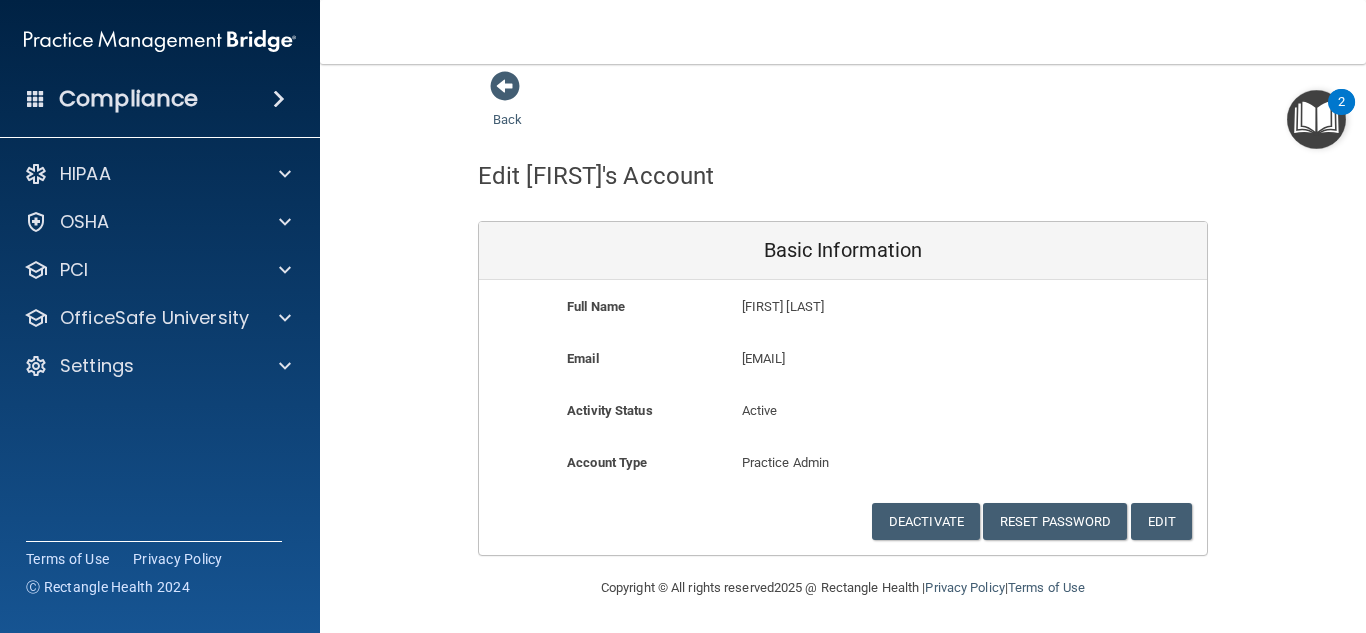 scroll, scrollTop: 17, scrollLeft: 0, axis: vertical 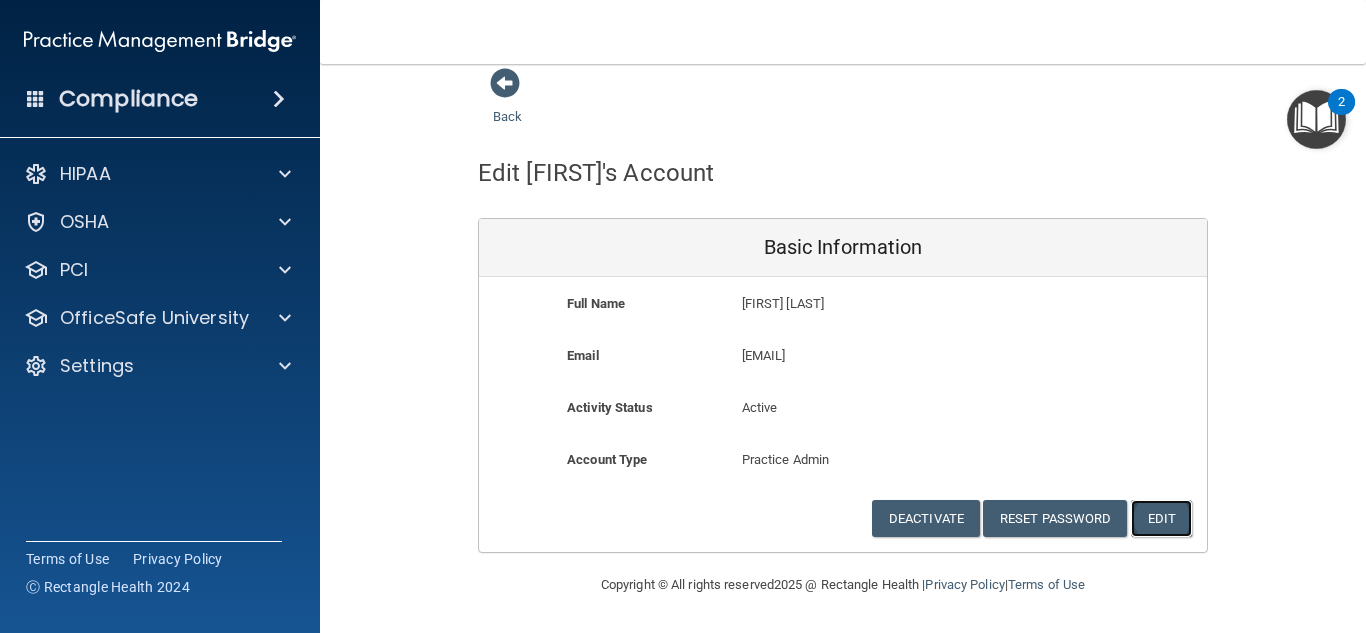 click on "Edit" at bounding box center (1161, 518) 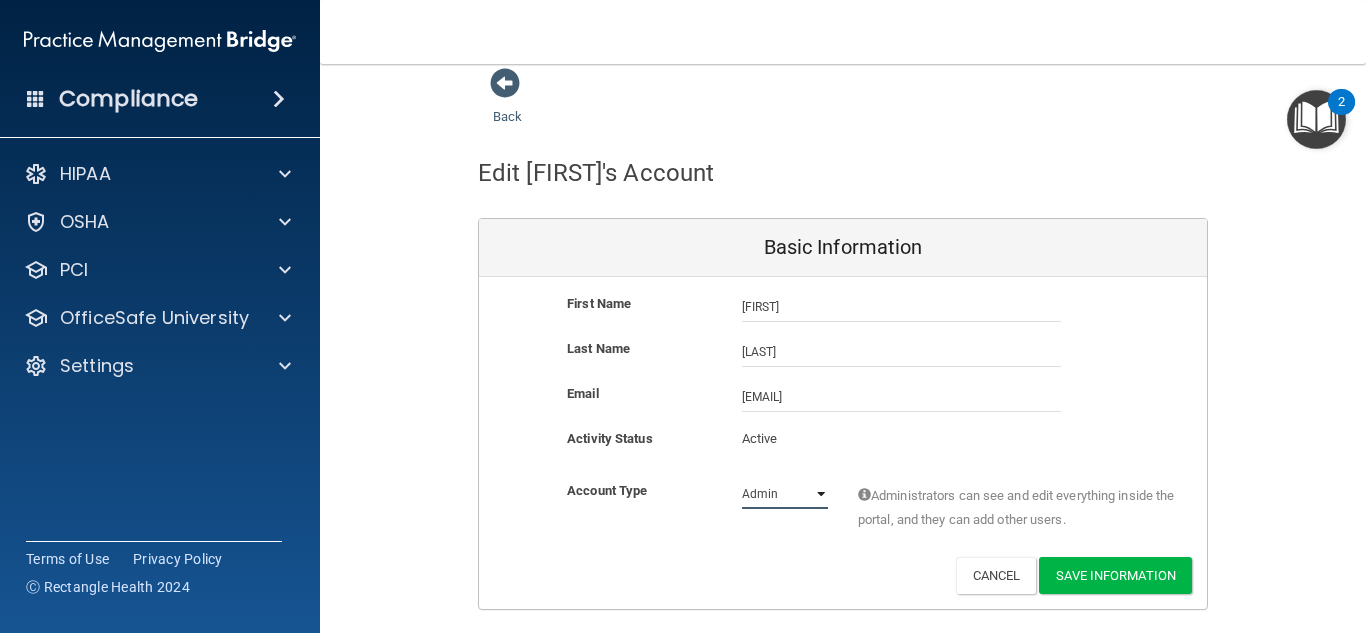 click on "Admin  Member" at bounding box center (785, 494) 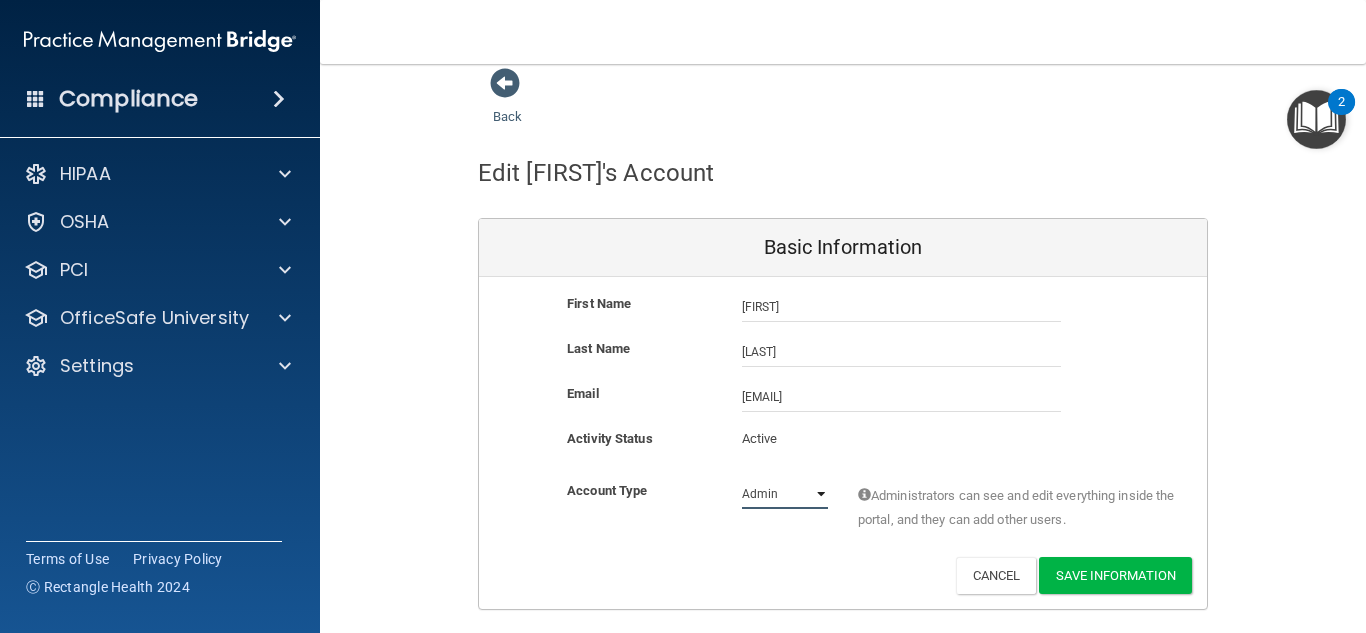 select on "practice_member" 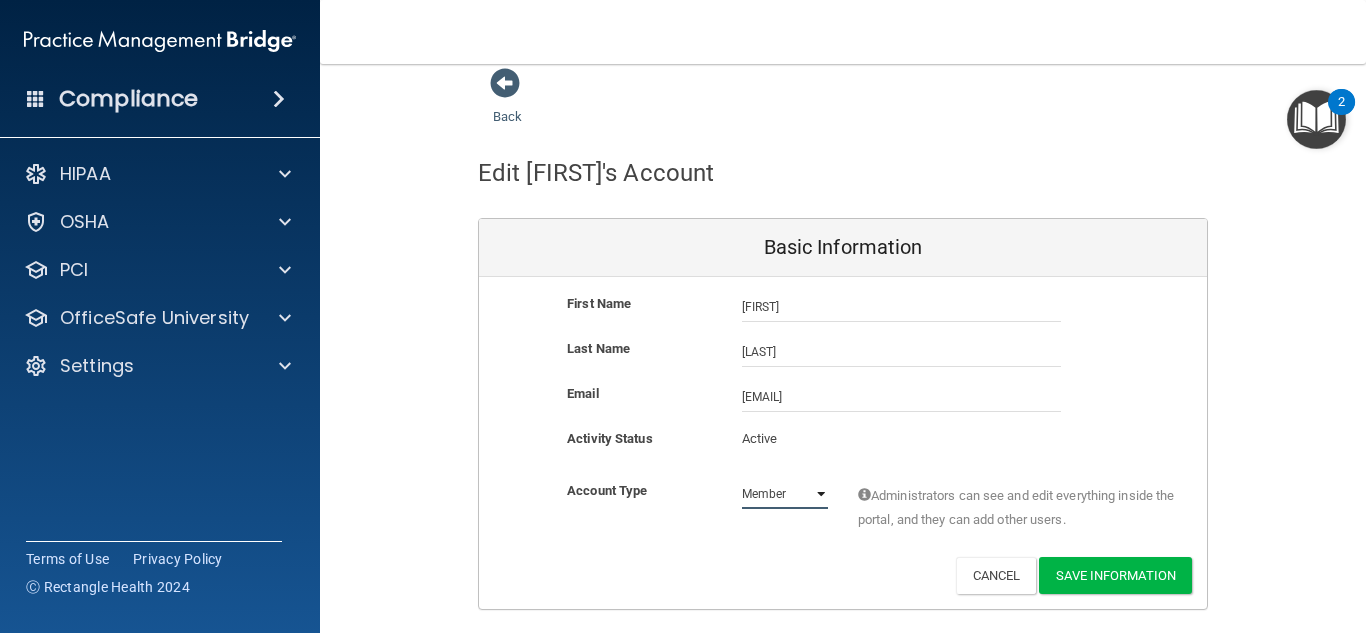 click on "Admin  Member" at bounding box center [785, 494] 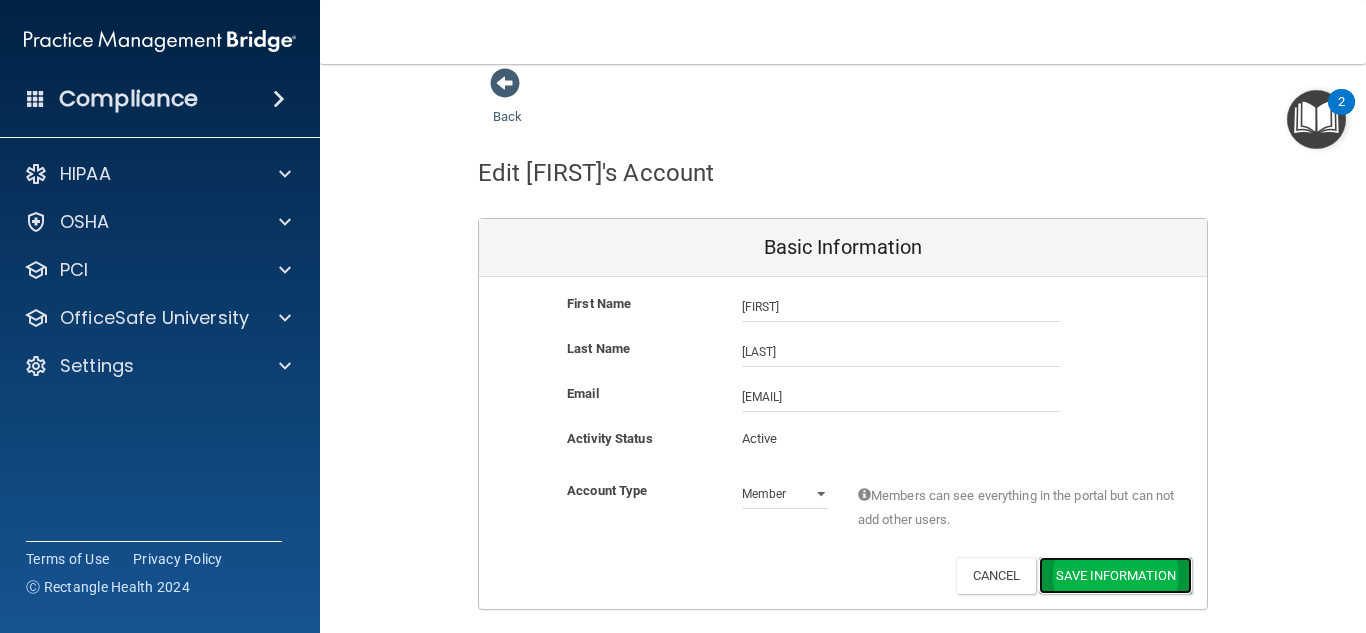 click on "Save Information" at bounding box center [1115, 575] 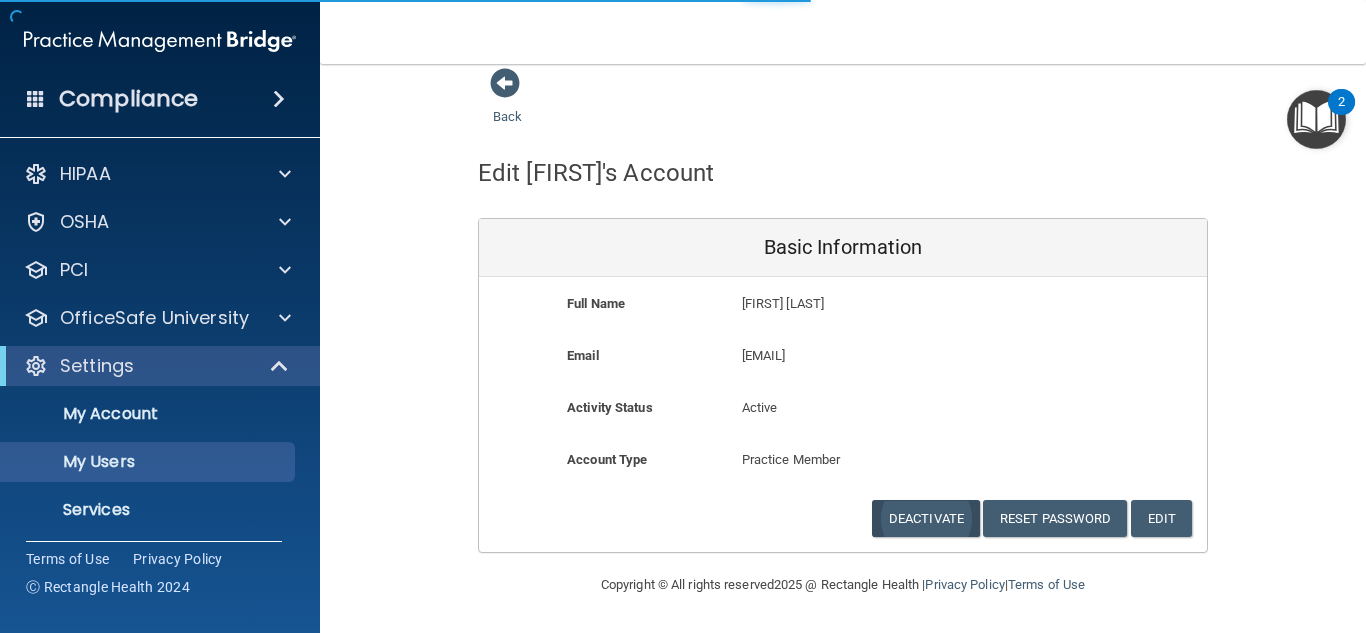 select on "20" 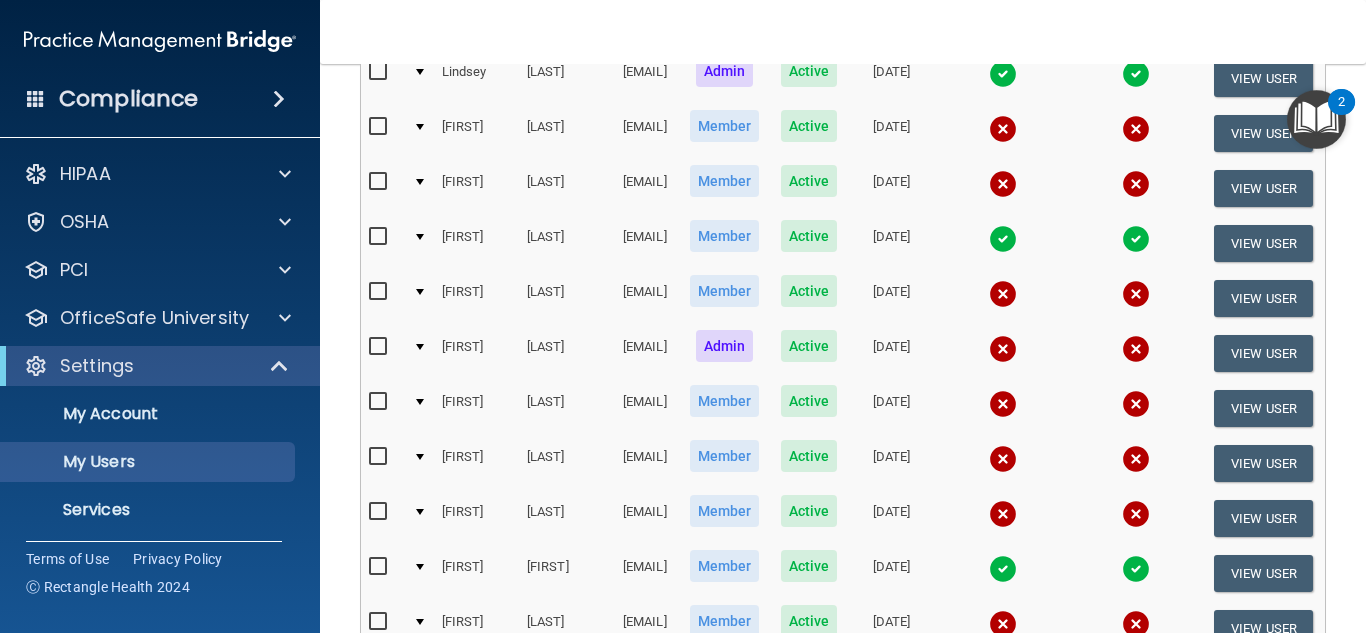 scroll, scrollTop: 345, scrollLeft: 0, axis: vertical 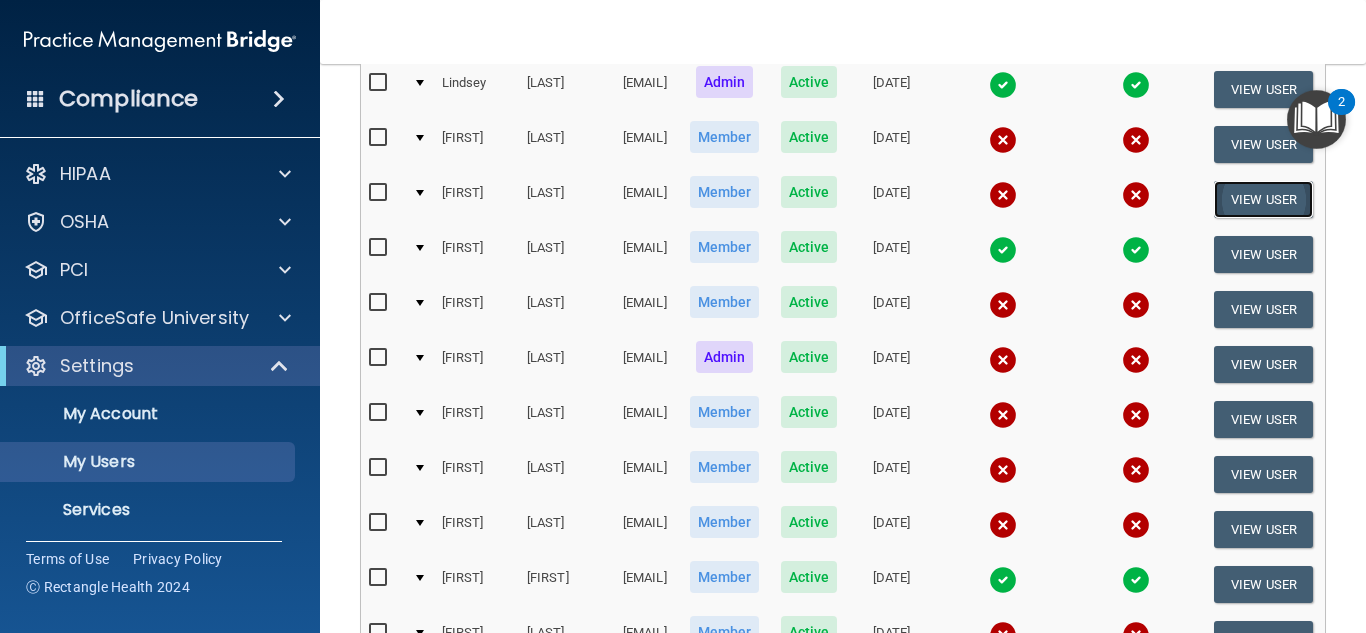 click on "View User" at bounding box center [1263, 199] 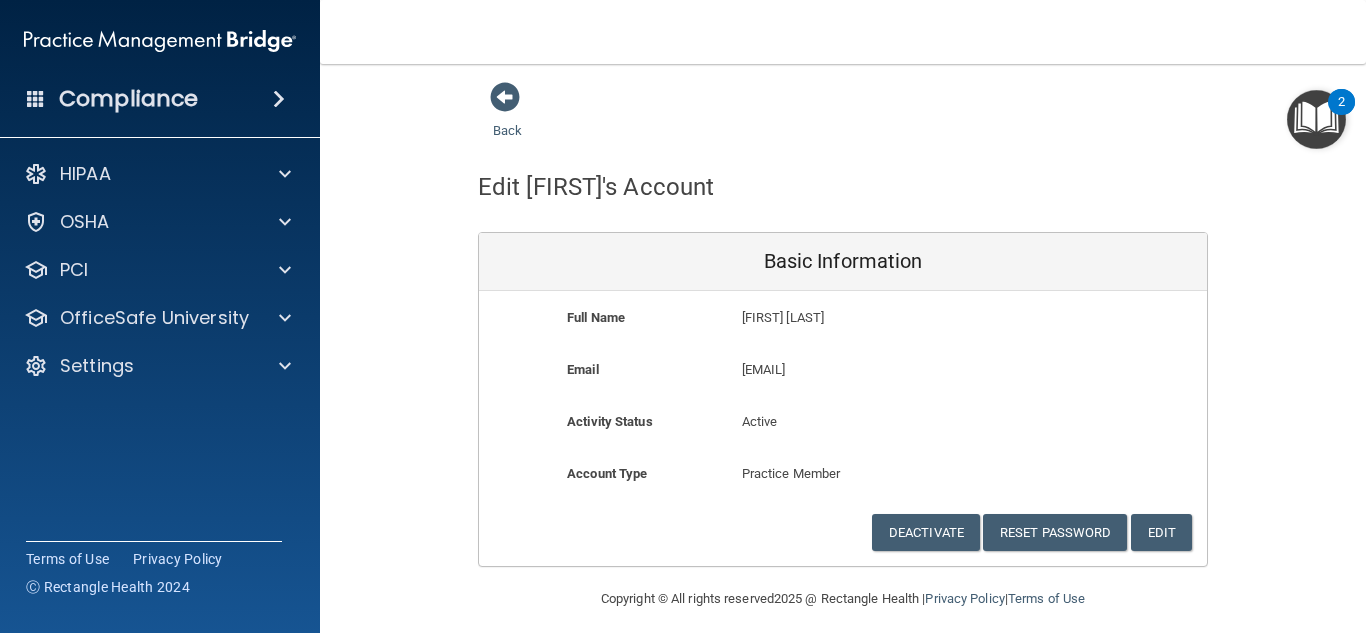 scroll, scrollTop: 0, scrollLeft: 0, axis: both 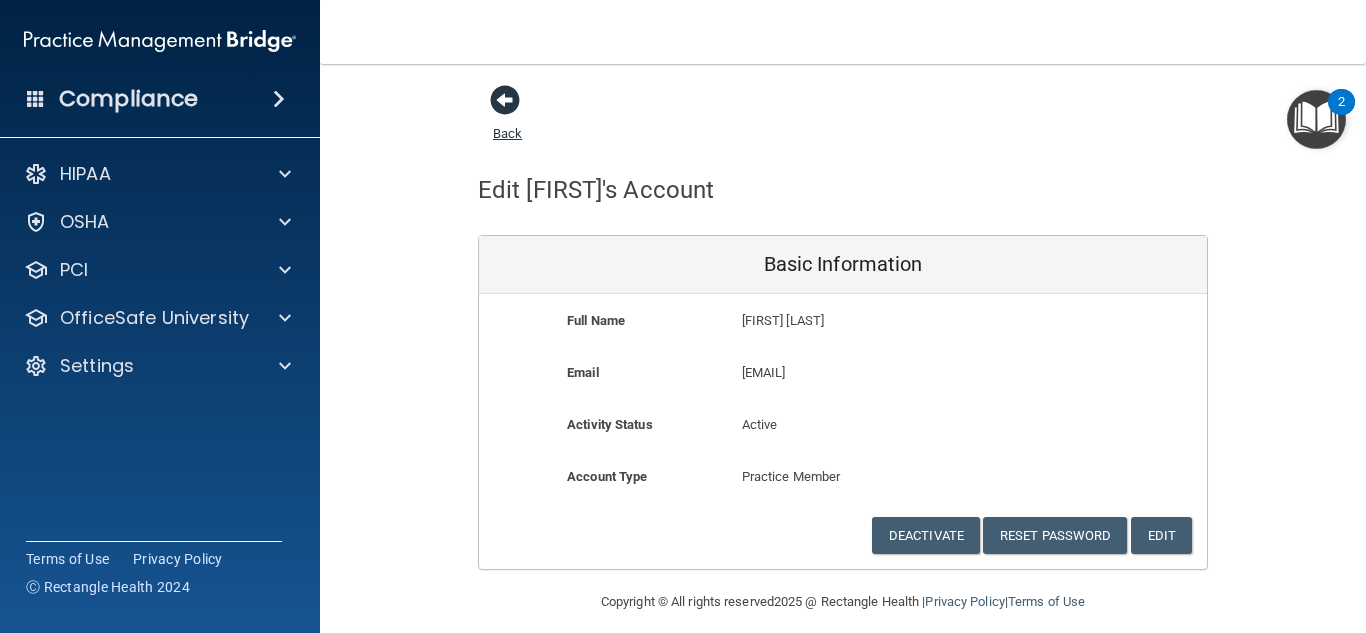 click at bounding box center (505, 100) 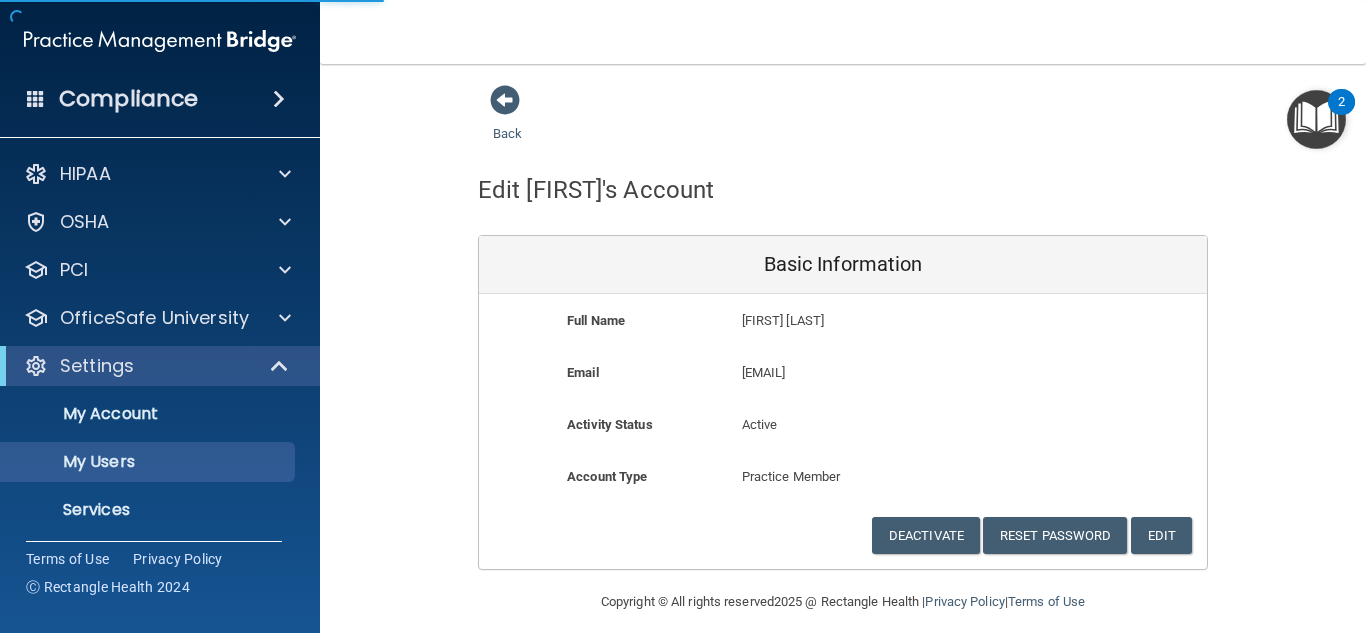 select on "20" 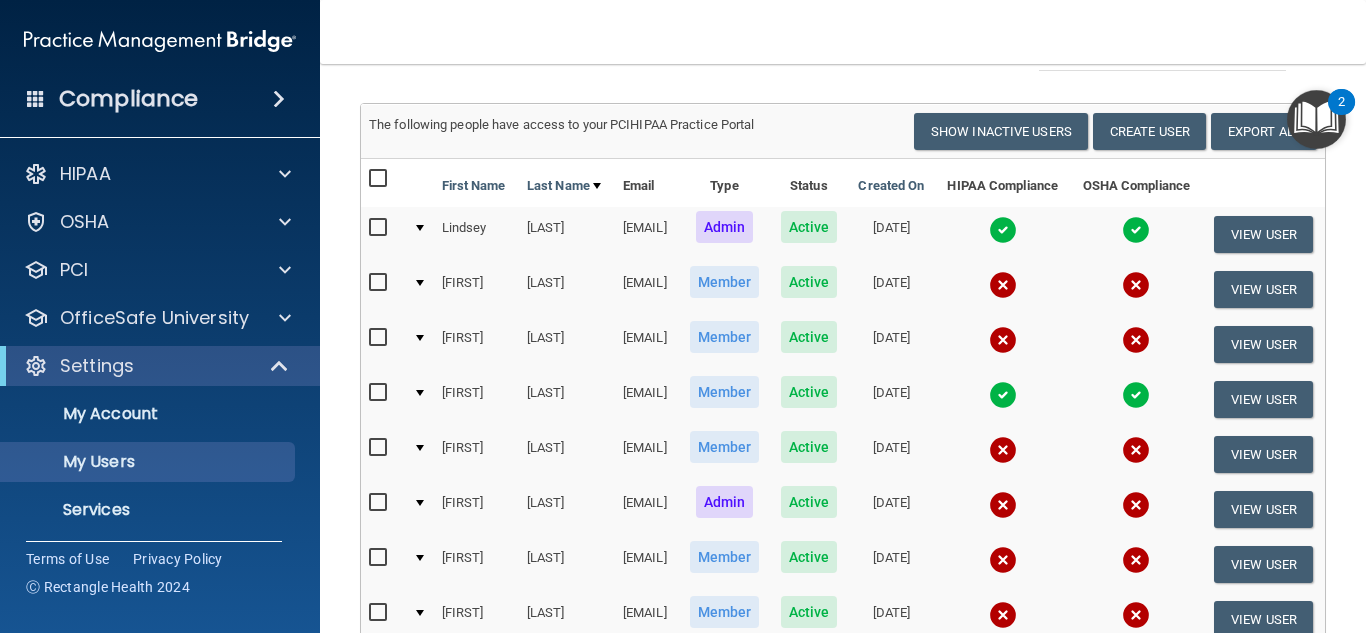 scroll, scrollTop: 300, scrollLeft: 0, axis: vertical 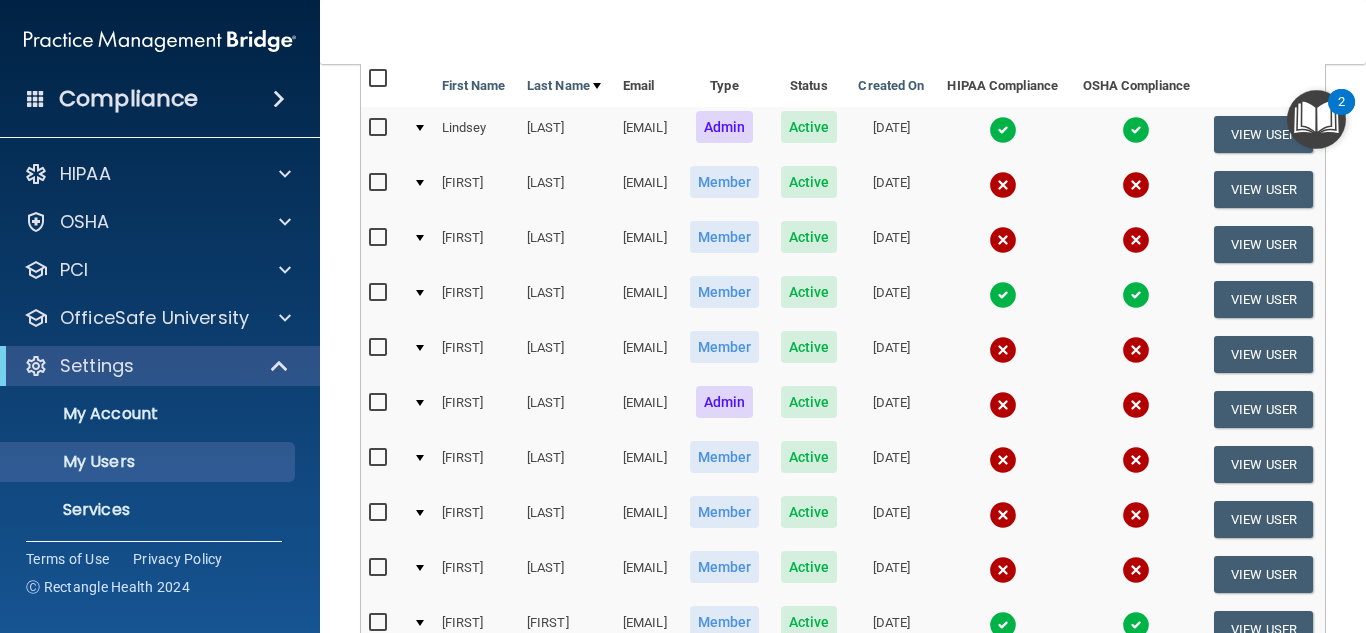 click at bounding box center (419, 244) 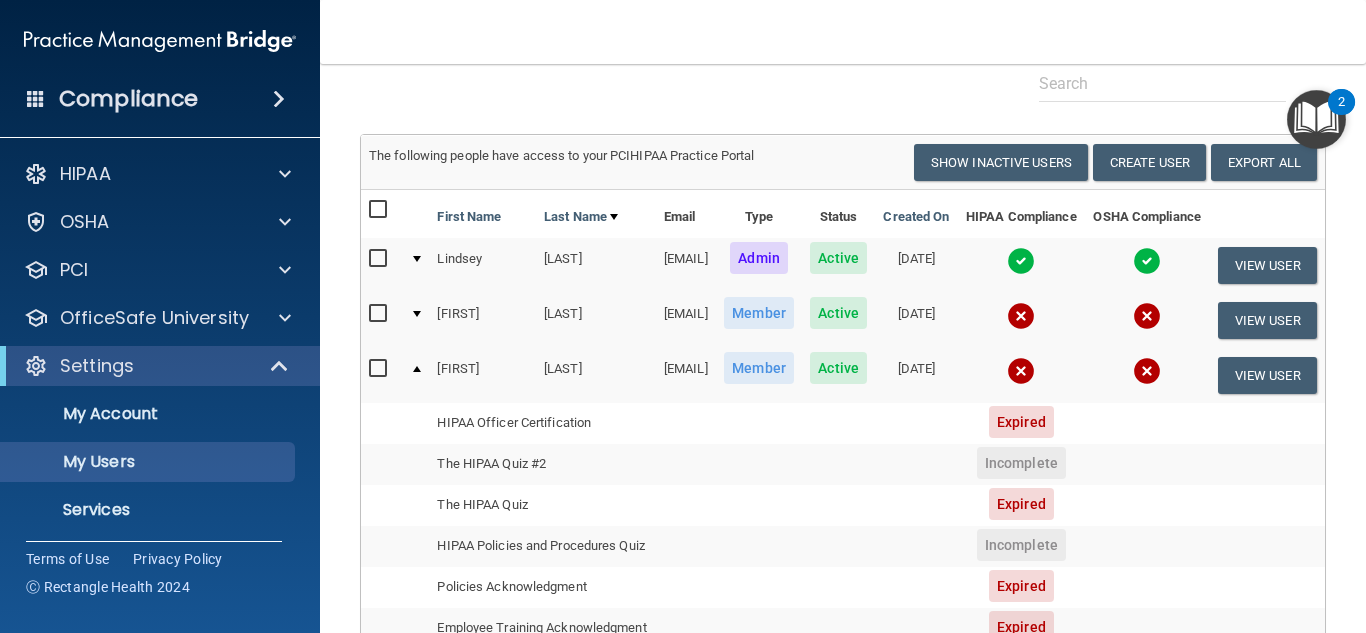scroll, scrollTop: 200, scrollLeft: 0, axis: vertical 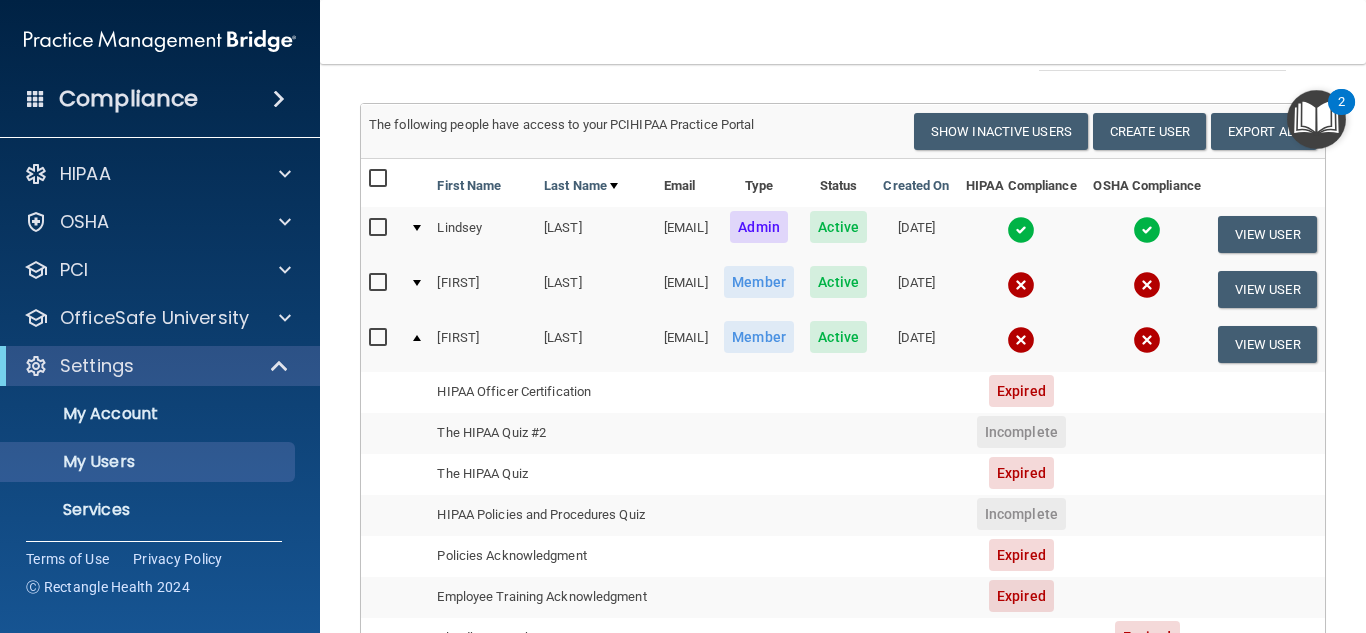 click at bounding box center (417, 338) 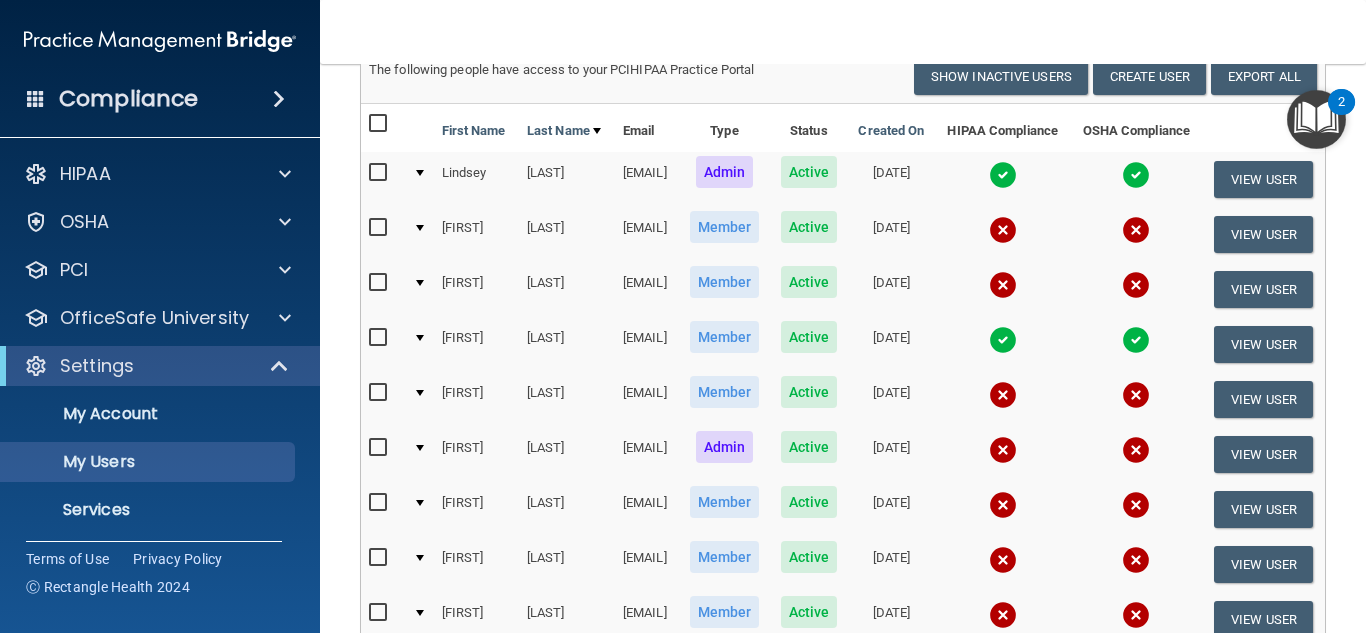 scroll, scrollTop: 271, scrollLeft: 0, axis: vertical 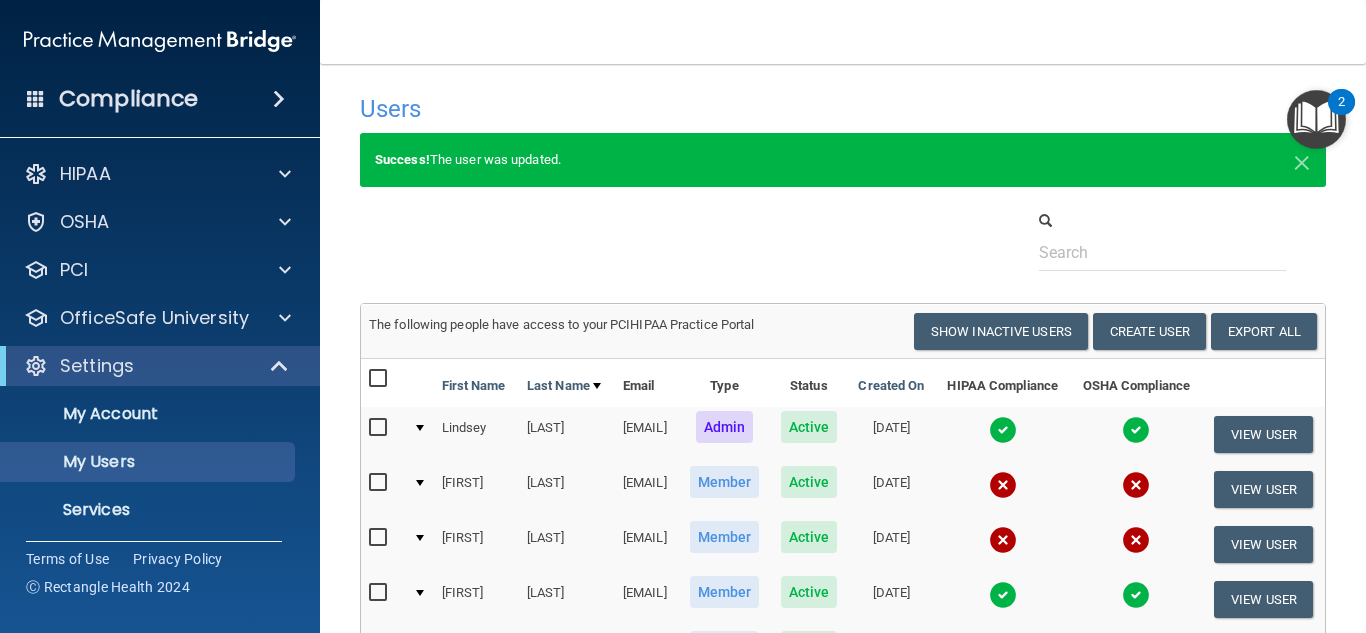 click at bounding box center [1316, 119] 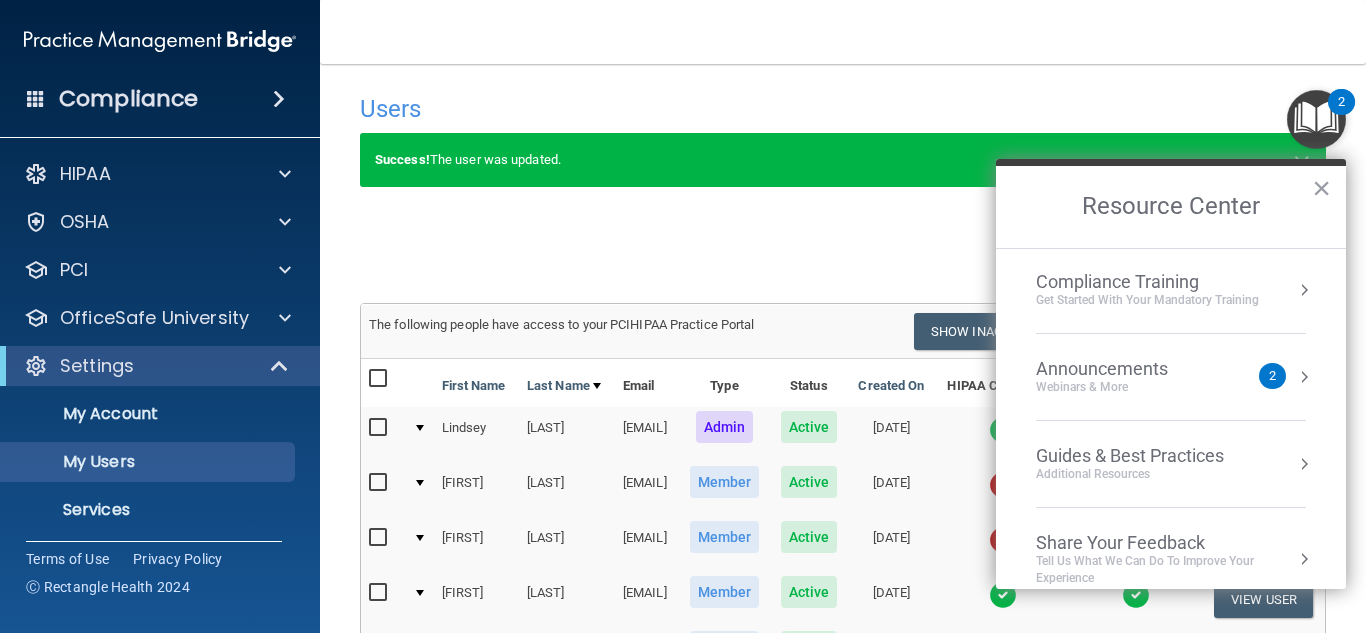 scroll, scrollTop: 286, scrollLeft: 0, axis: vertical 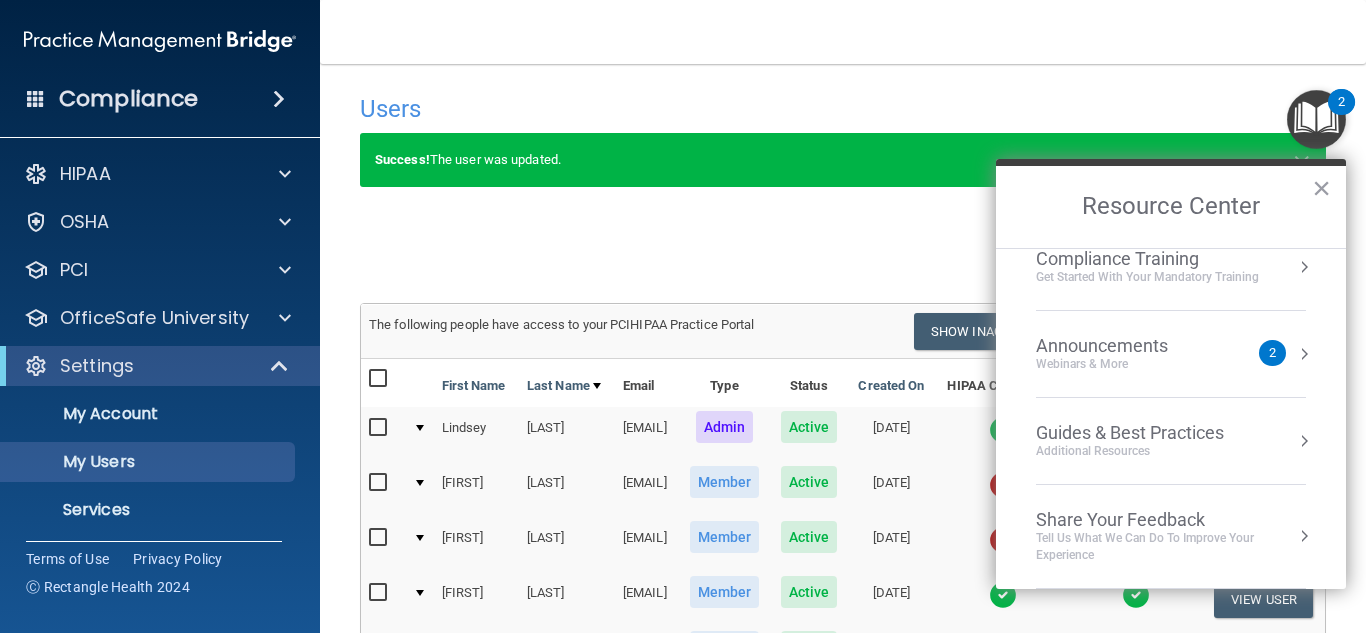 click at bounding box center [1304, 354] 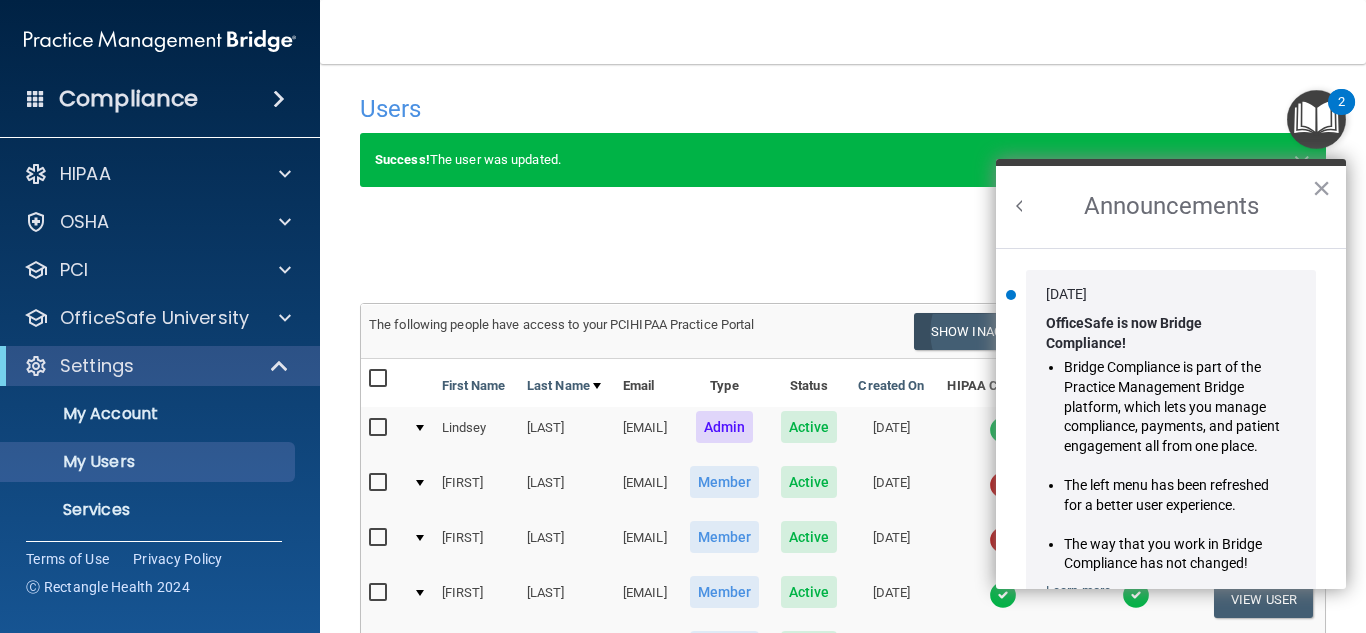 scroll, scrollTop: 0, scrollLeft: 0, axis: both 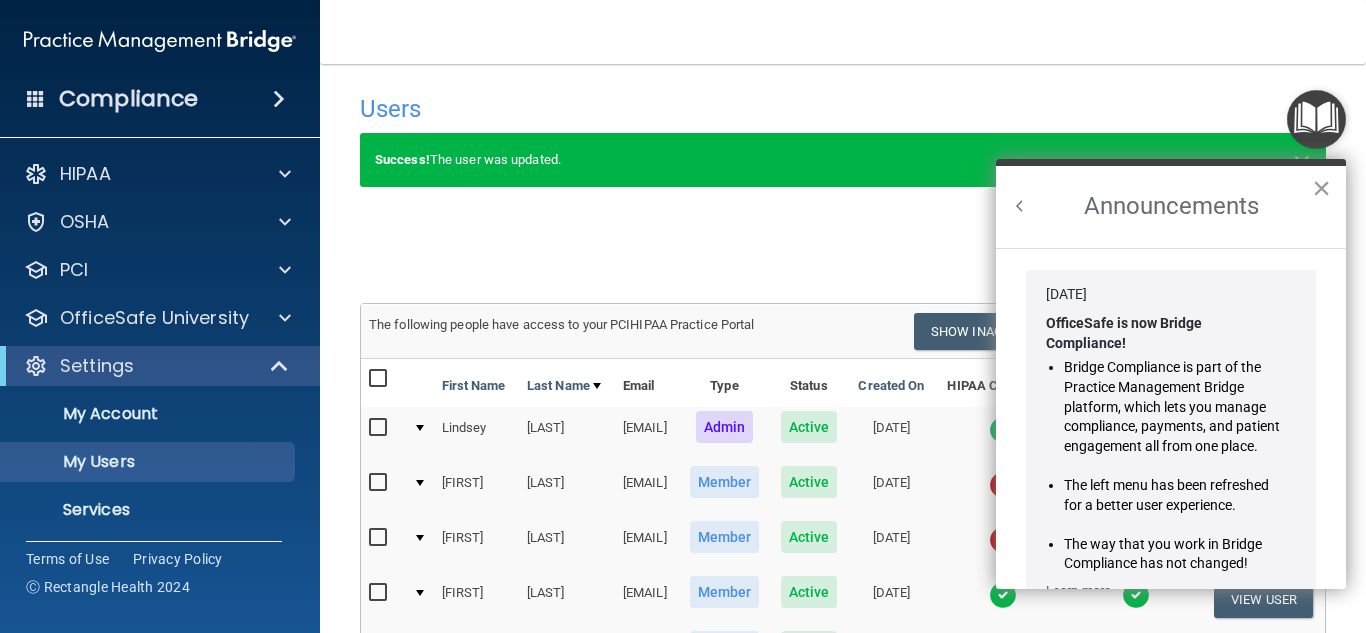 click on "×" at bounding box center [1321, 188] 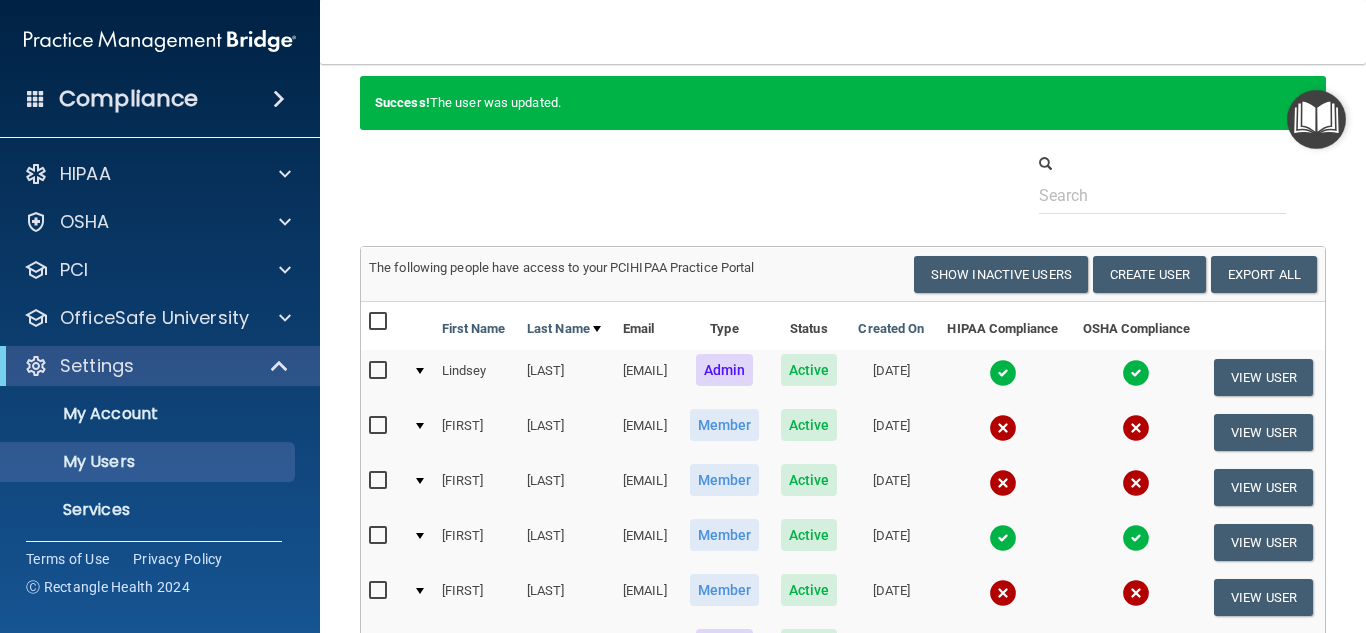 scroll, scrollTop: 0, scrollLeft: 0, axis: both 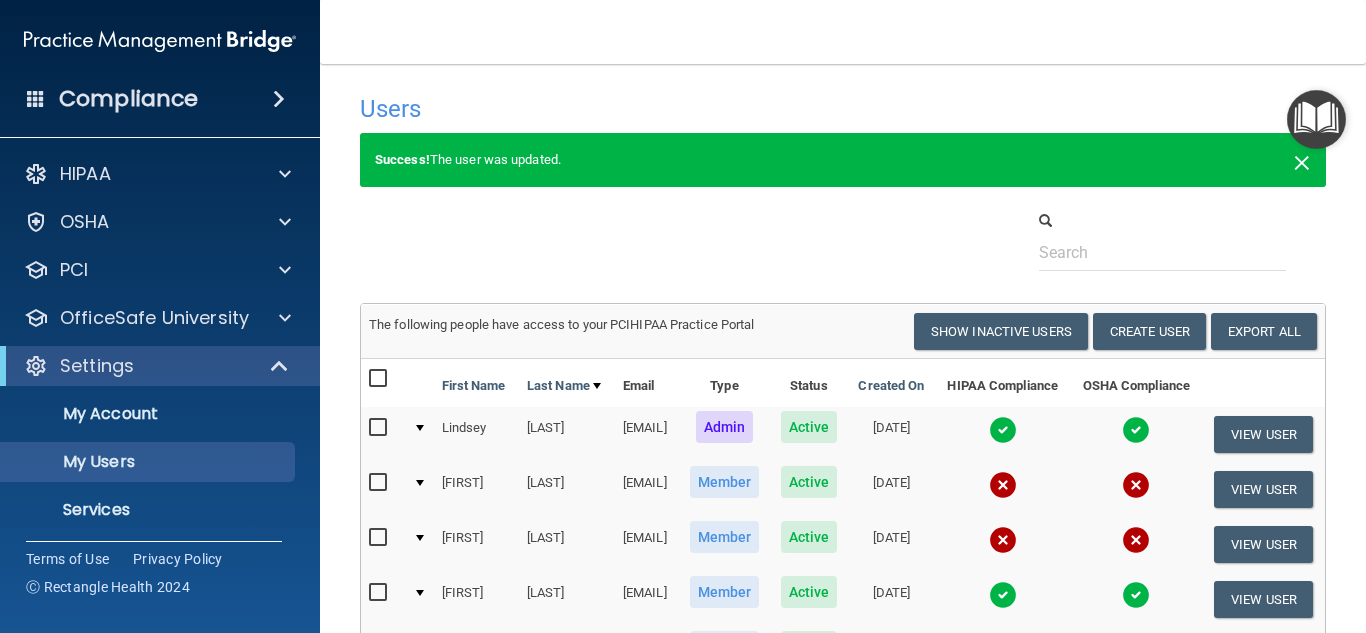 click on "×" at bounding box center (1302, 160) 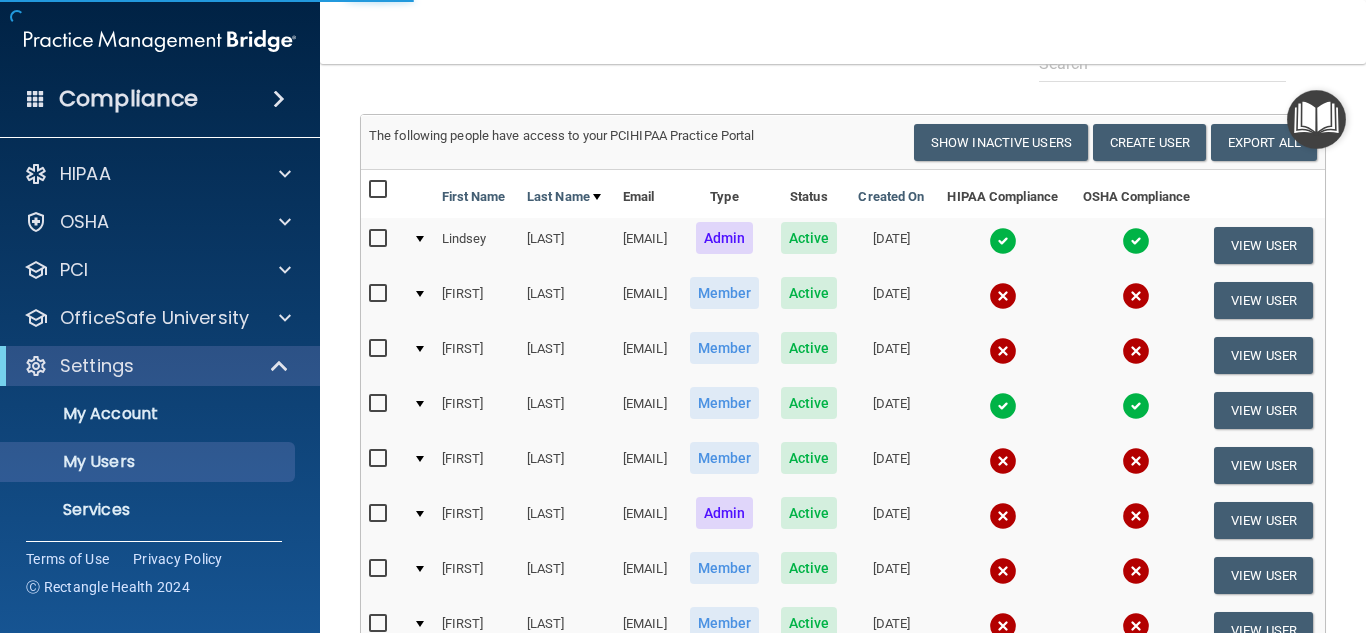 select on "20" 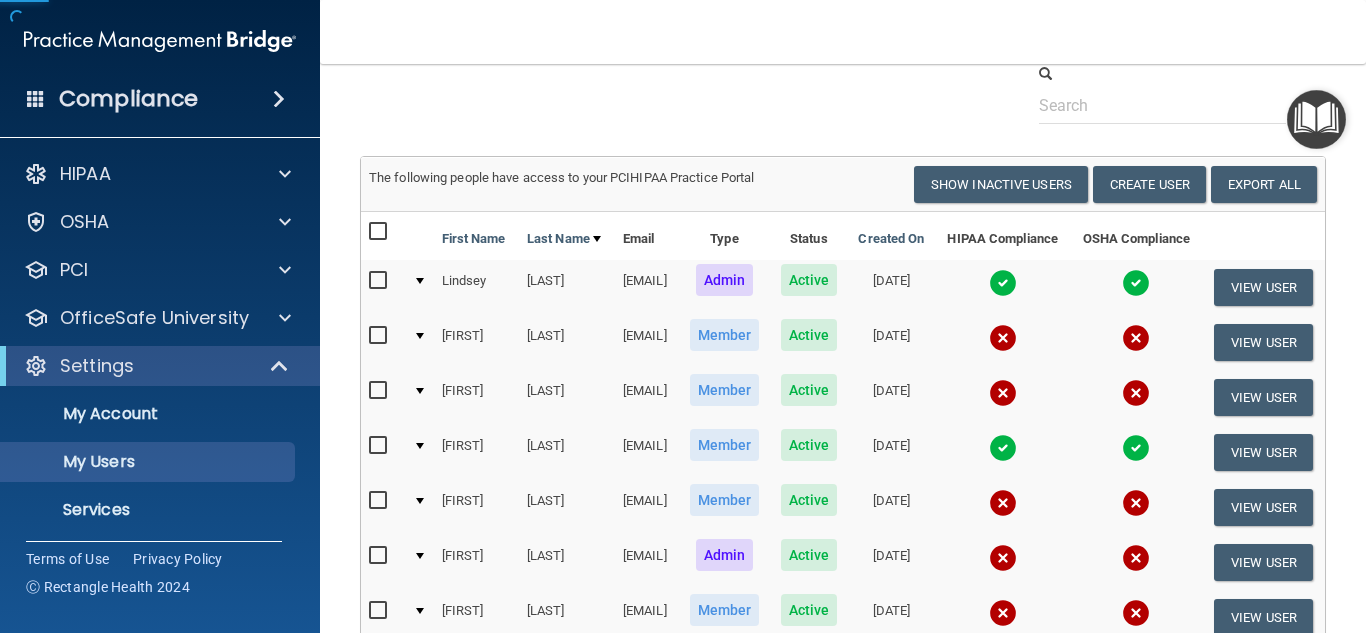 scroll, scrollTop: 0, scrollLeft: 0, axis: both 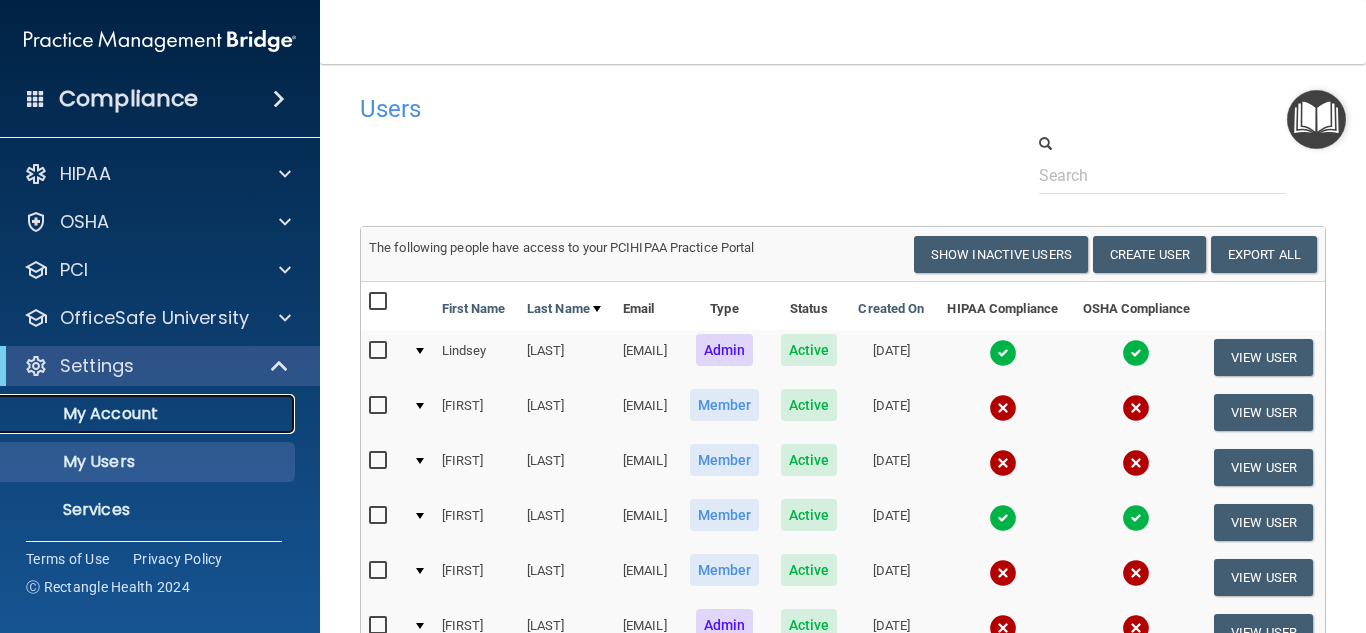 click on "My Account" at bounding box center [149, 414] 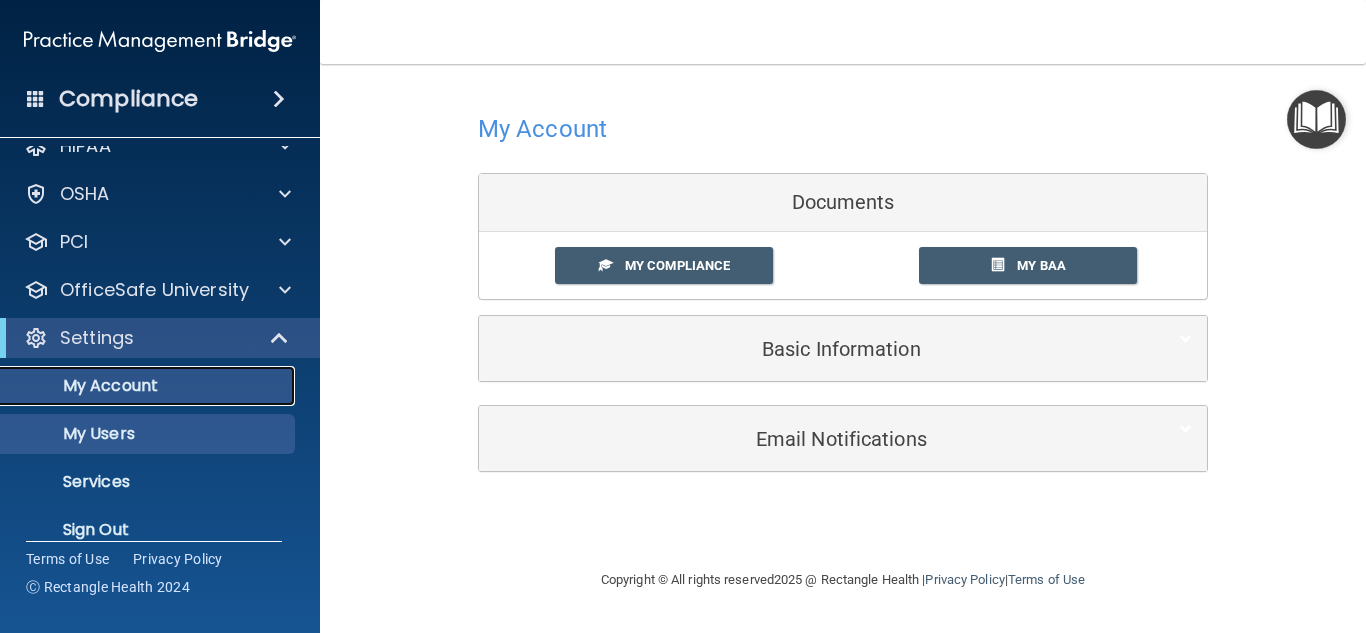 scroll, scrollTop: 53, scrollLeft: 0, axis: vertical 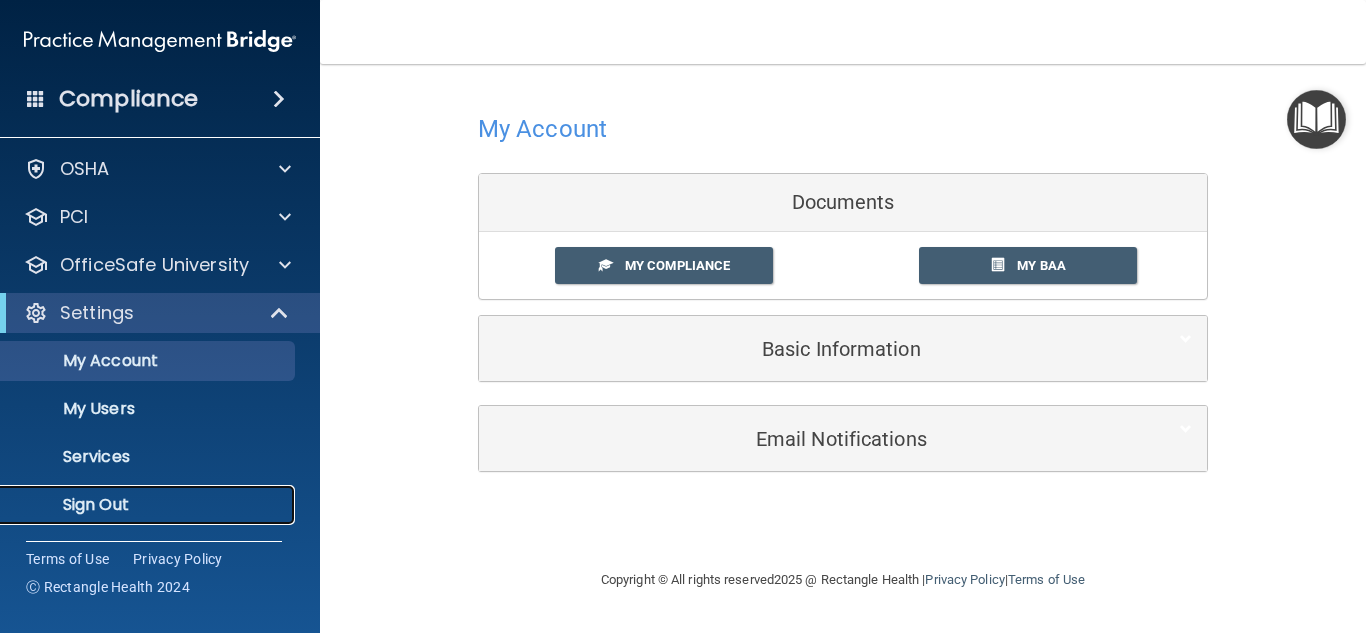 click on "Sign Out" at bounding box center (149, 505) 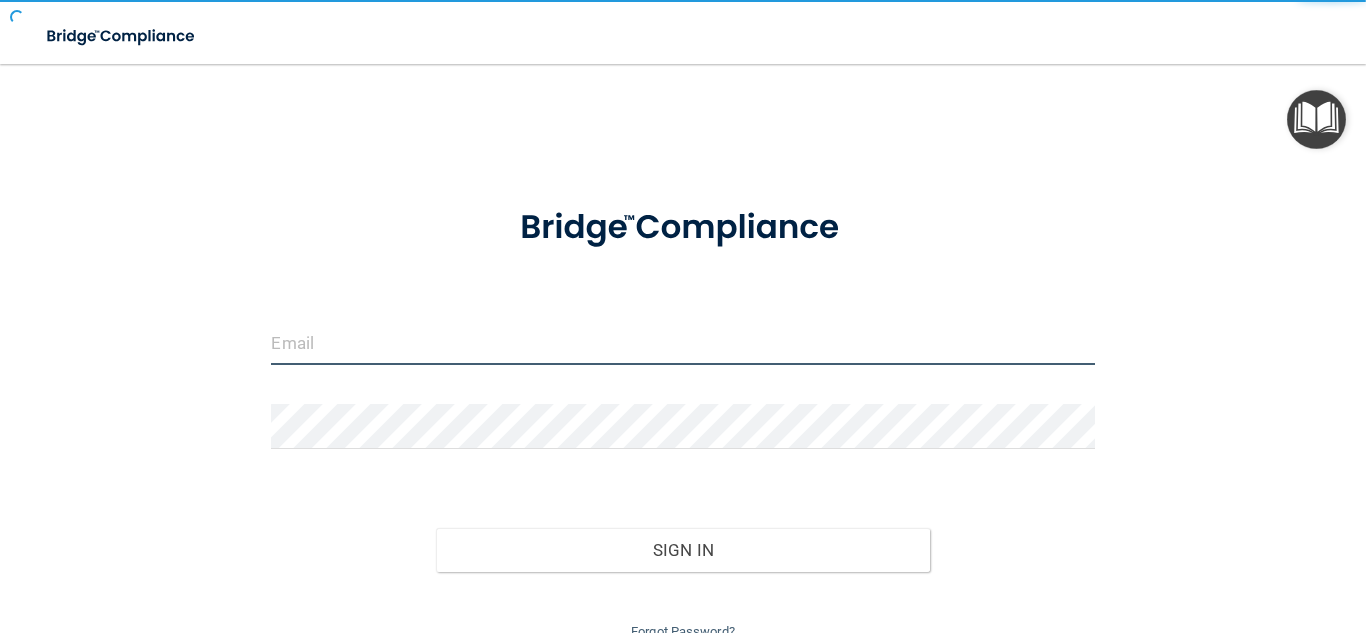 type on "[EMAIL]" 